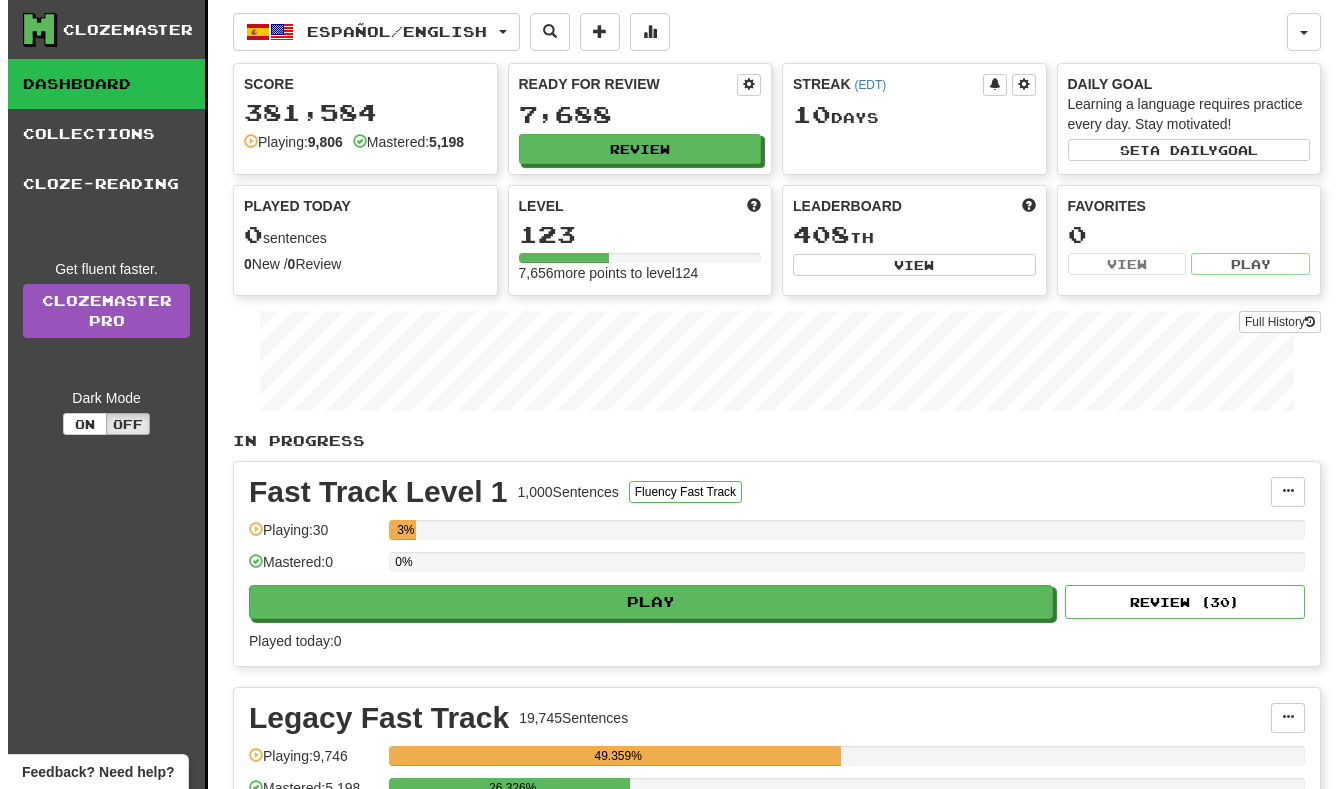 scroll, scrollTop: 123, scrollLeft: 0, axis: vertical 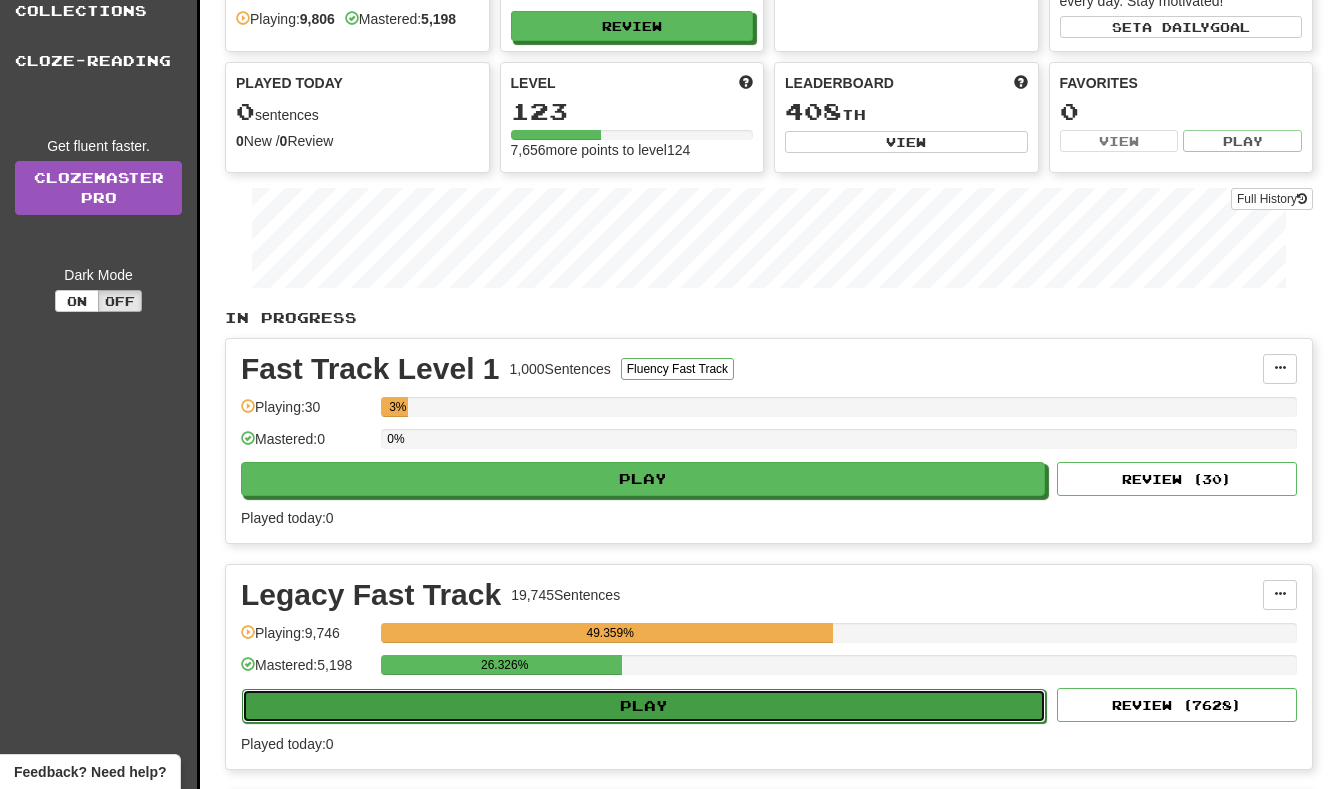 click on "Play" at bounding box center (644, 706) 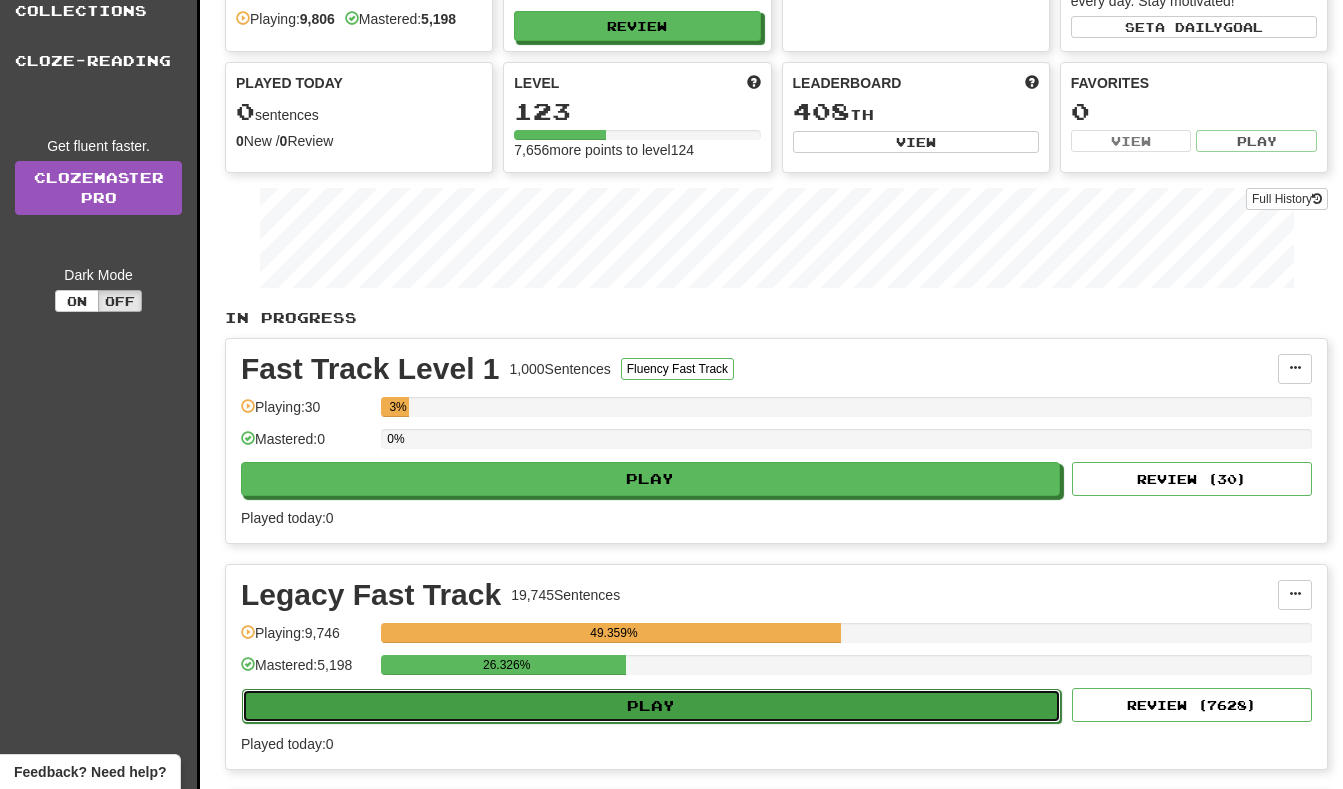 select on "**" 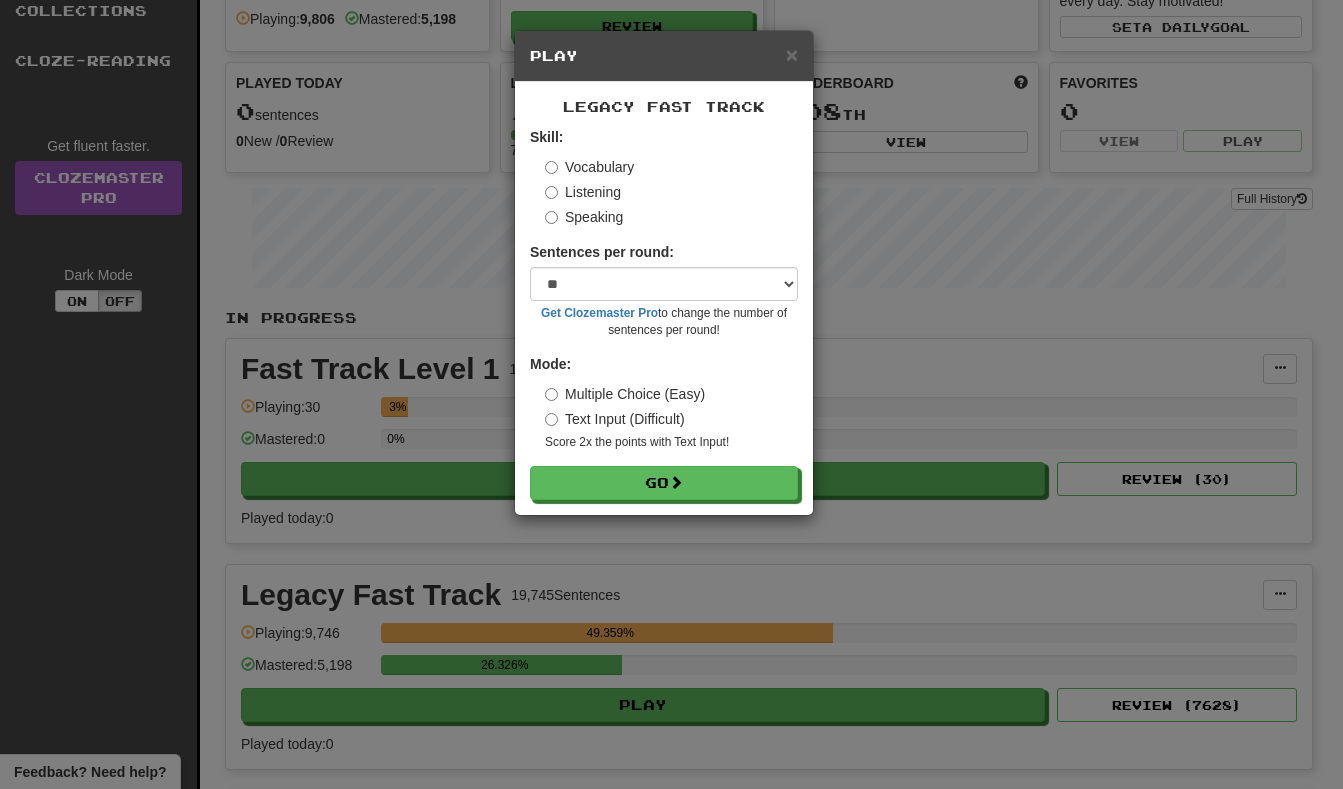 drag, startPoint x: 615, startPoint y: 447, endPoint x: 617, endPoint y: 464, distance: 17.117243 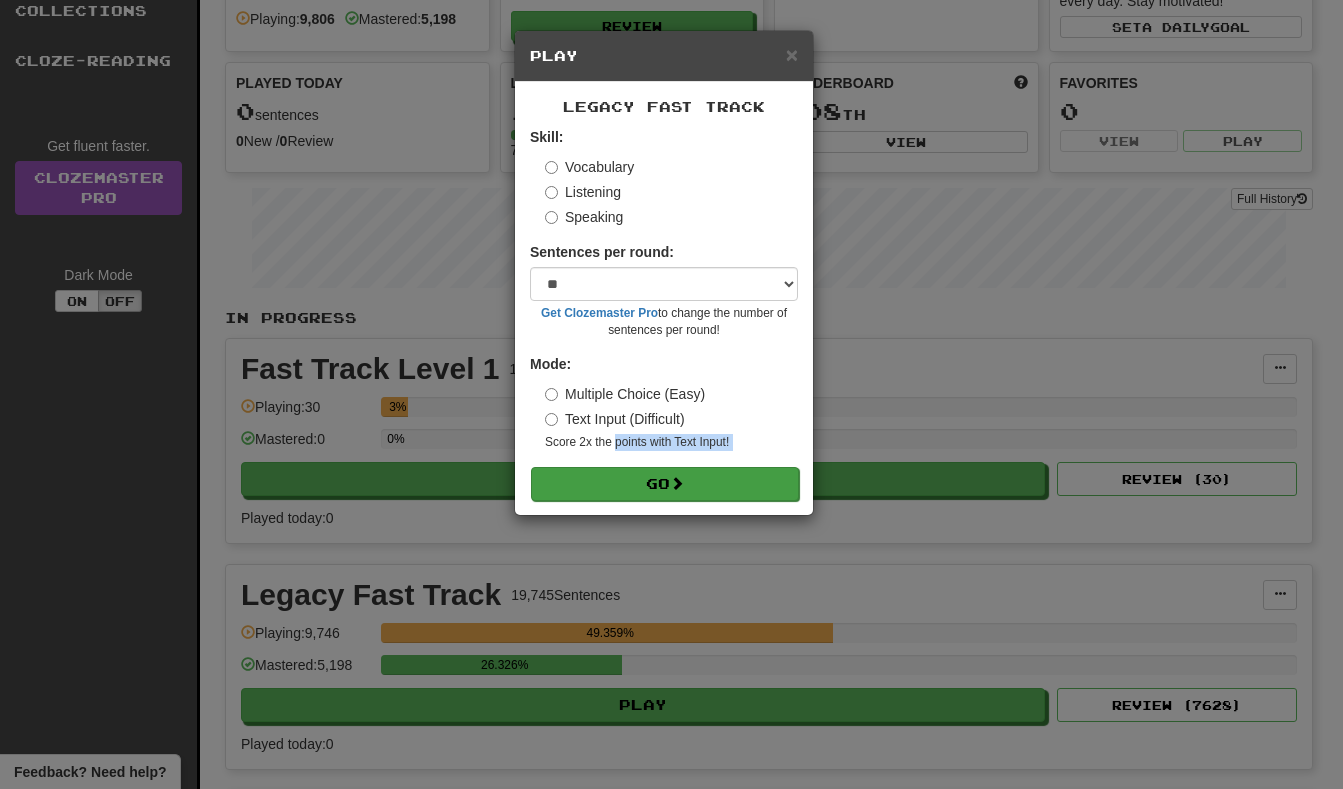 click on "Go" at bounding box center (665, 484) 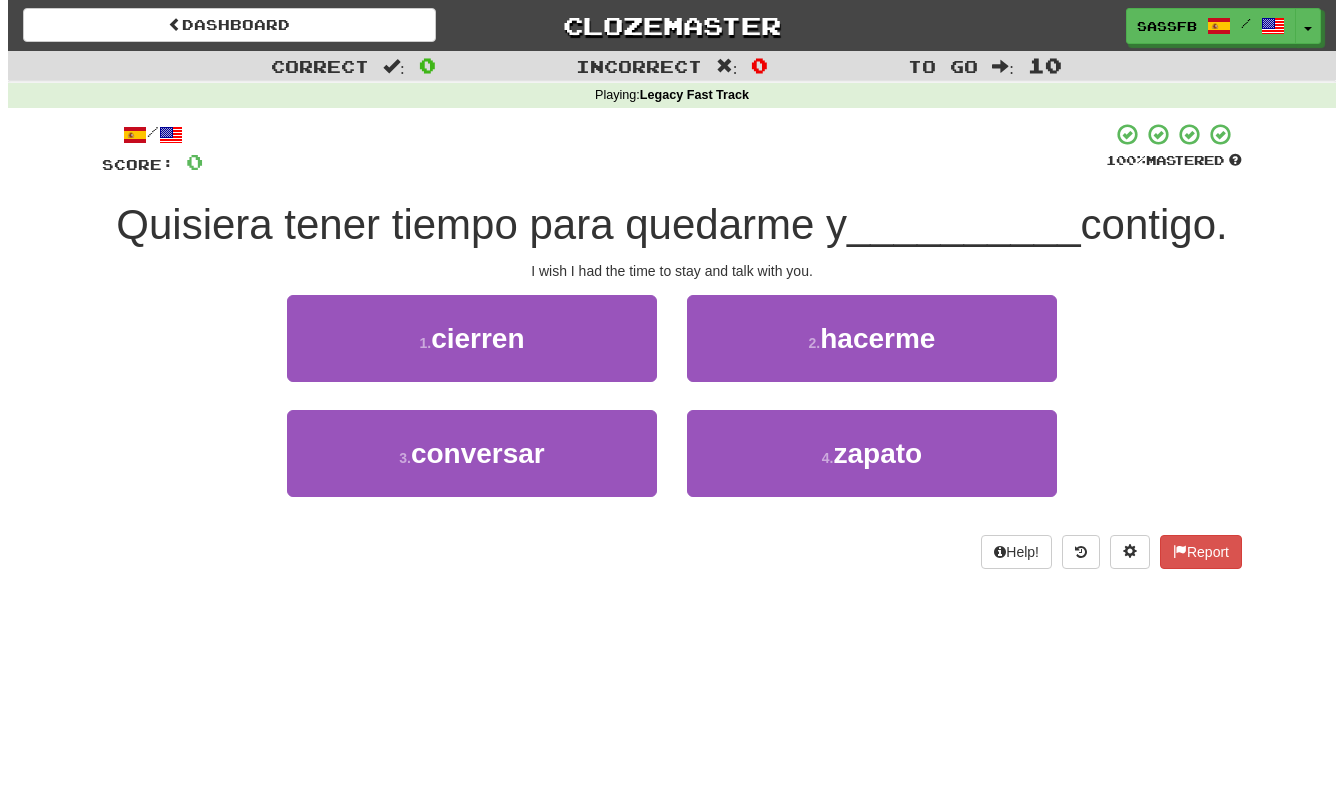 scroll, scrollTop: 0, scrollLeft: 0, axis: both 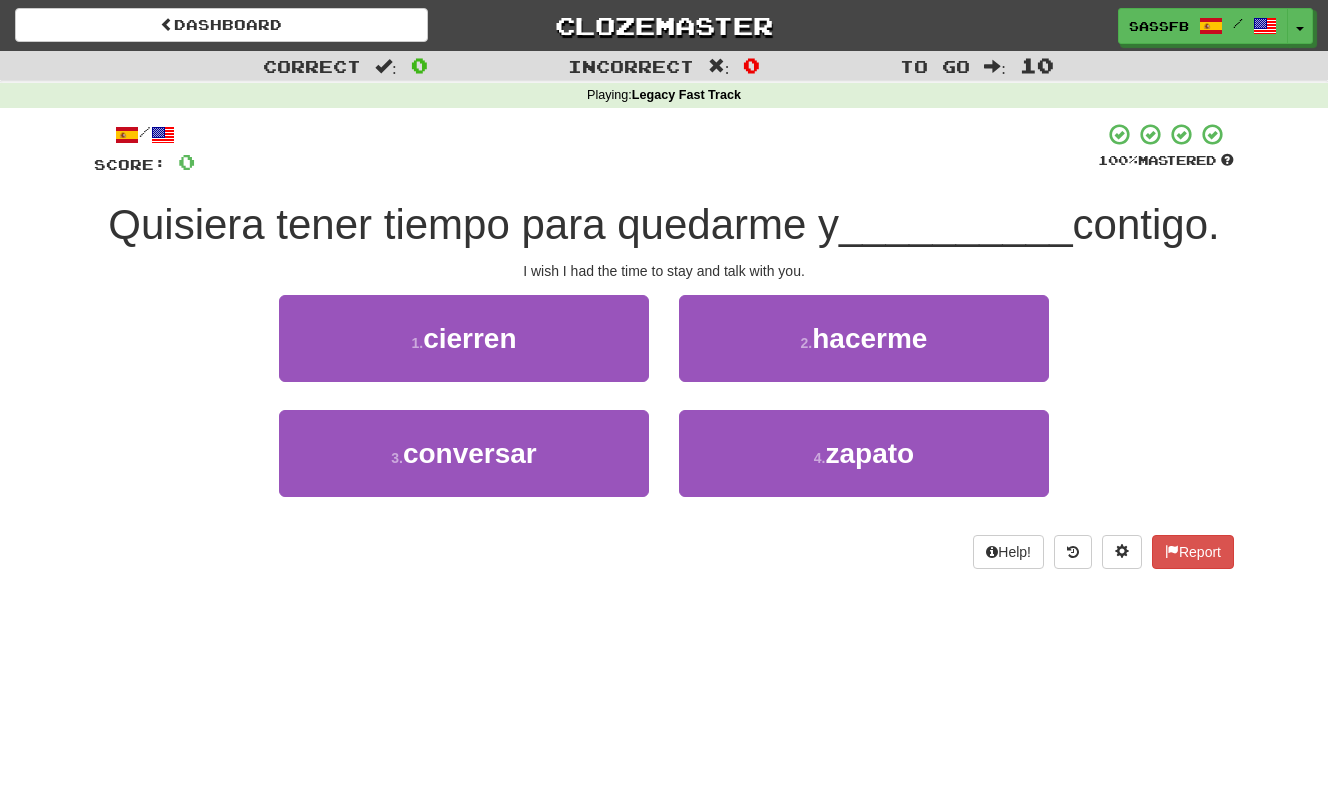 click on "Dashboard
Clozemaster
sassfb
/
Toggle Dropdown
Dashboard
Leaderboard
Activity Feed
Notifications
Profile
Discussions
Español
/
English
Streak:
[NUMBER]
Review:
[NUMBER]
Points Today: [NUMBER]
Македонски
/
English
Streak:
[NUMBER]
Review:
[NUMBER]
Points Today: [NUMBER]
Languages
Account
Logout
sassfb
/
Toggle Dropdown
Dashboard
Leaderboard
Activity Feed
Notifications
Profile
Discussions
Español
/
English
Streak:
[NUMBER]
Review:
[NUMBER]
Points Today: [NUMBER]
Македонски
/
English
Streak:
[NUMBER]
Review:
[NUMBER]
Points Today: [NUMBER]
Languages
Account
Logout
clozemaster
:" at bounding box center [664, 394] 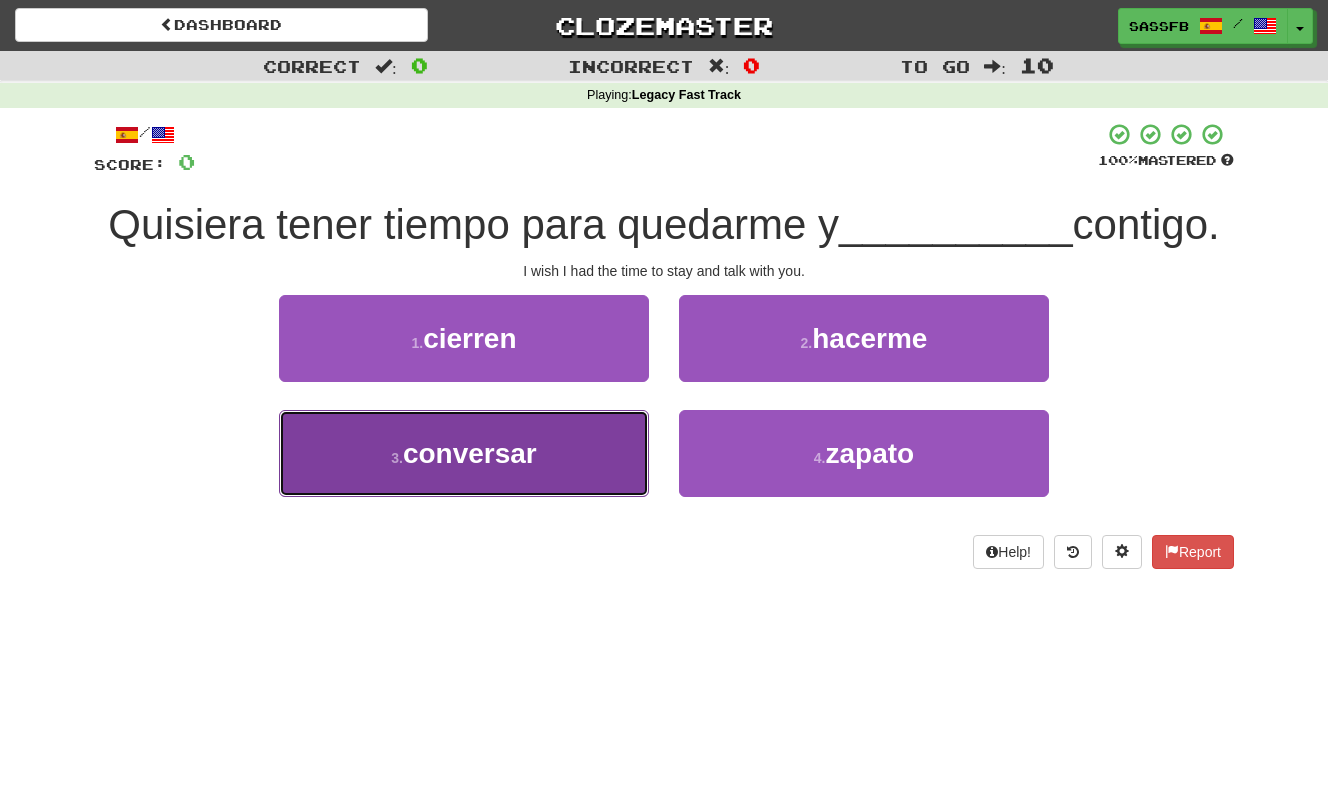 click on "[NUMBER] .  conversar" at bounding box center [464, 453] 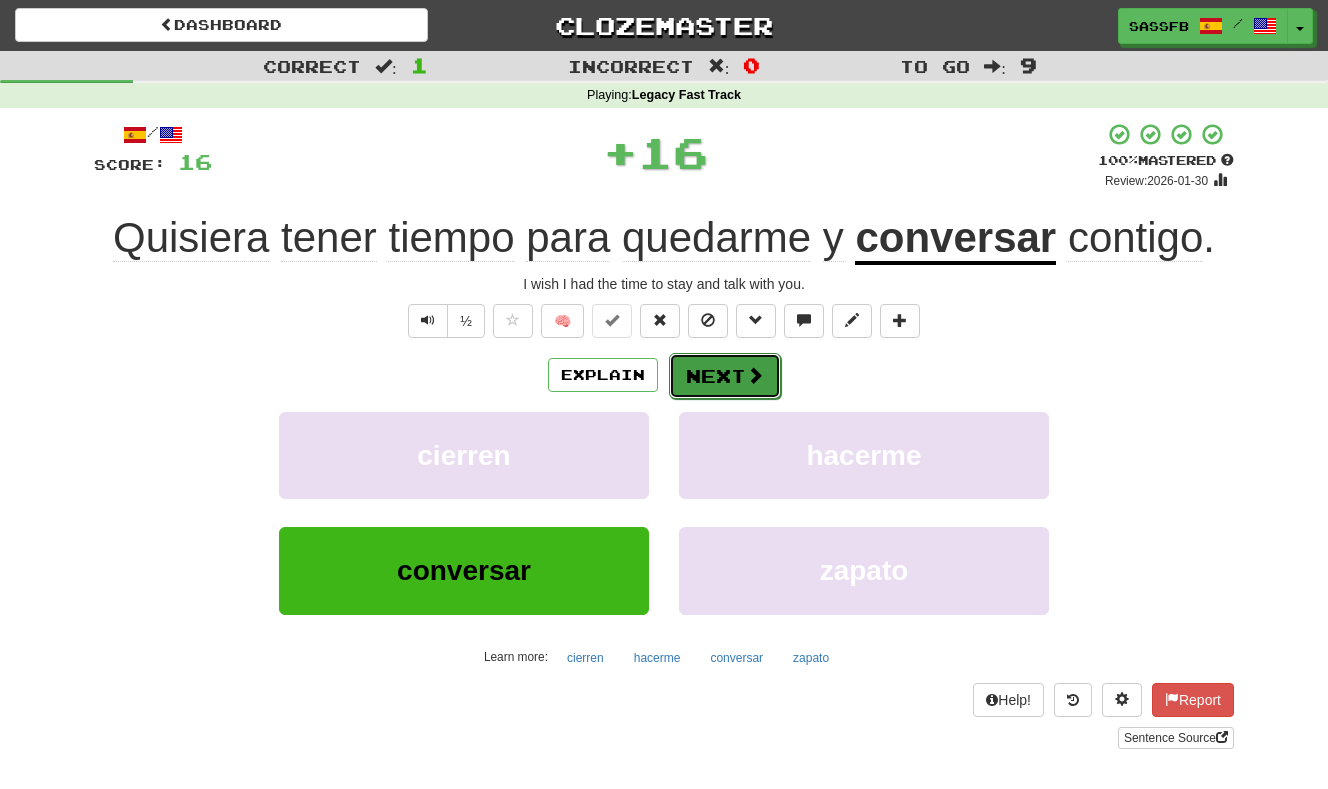 click on "Next" at bounding box center [725, 376] 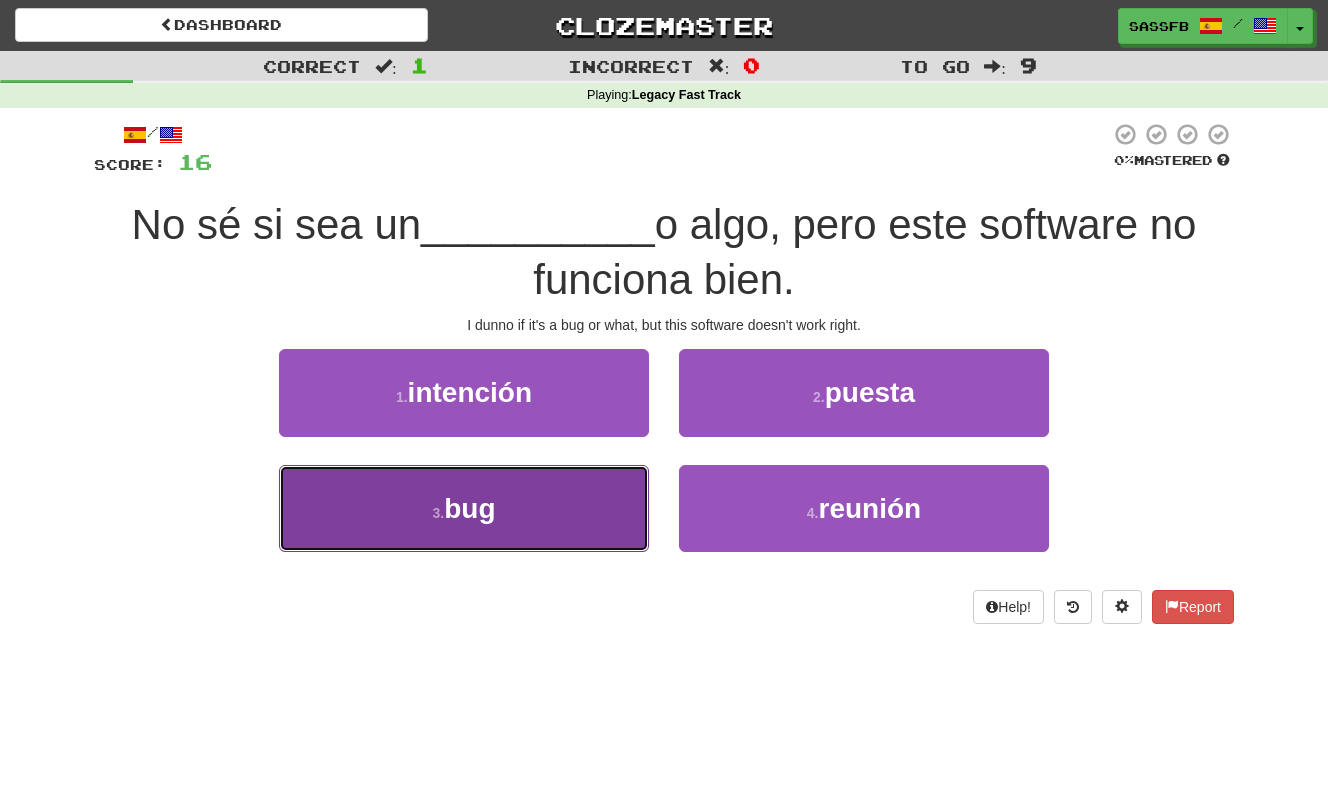 click on "[NUMBER] .  bug" at bounding box center (464, 508) 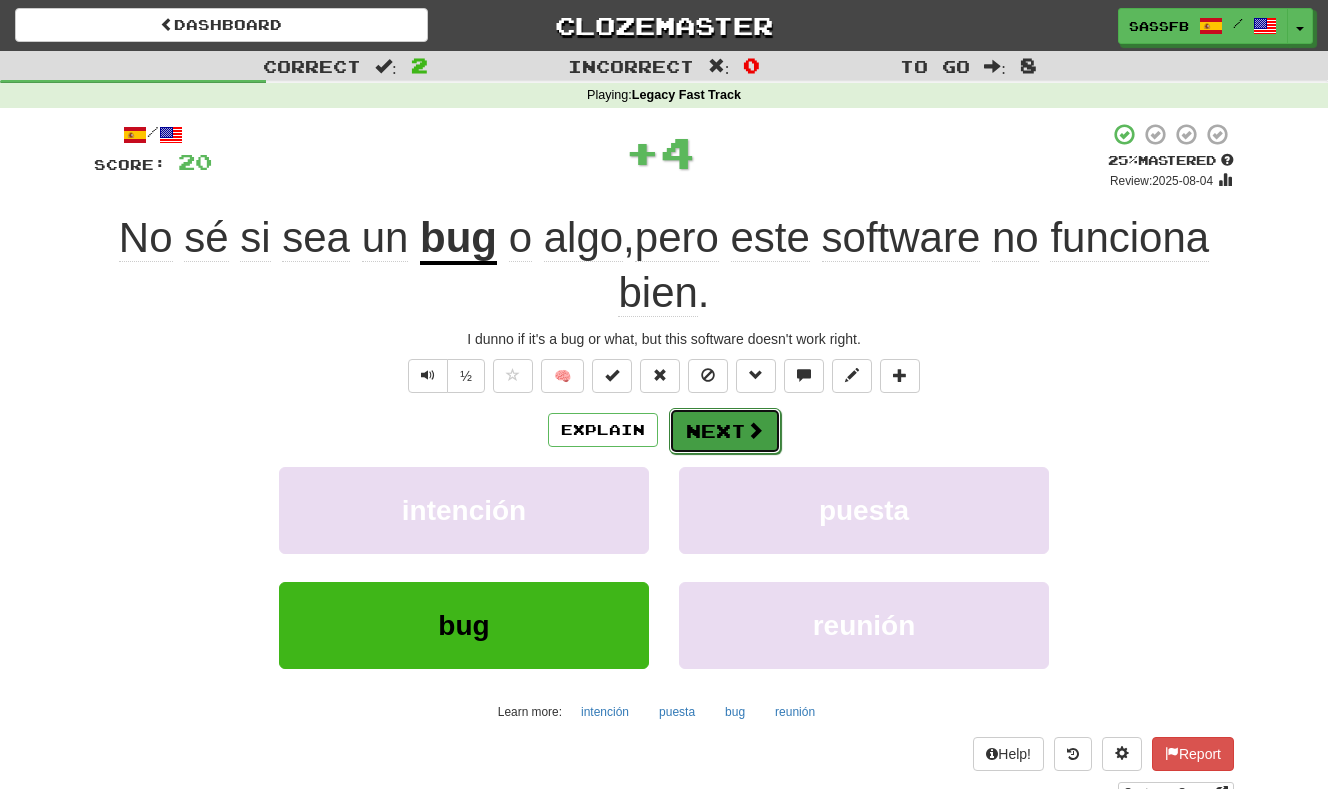 click on "Next" at bounding box center (725, 431) 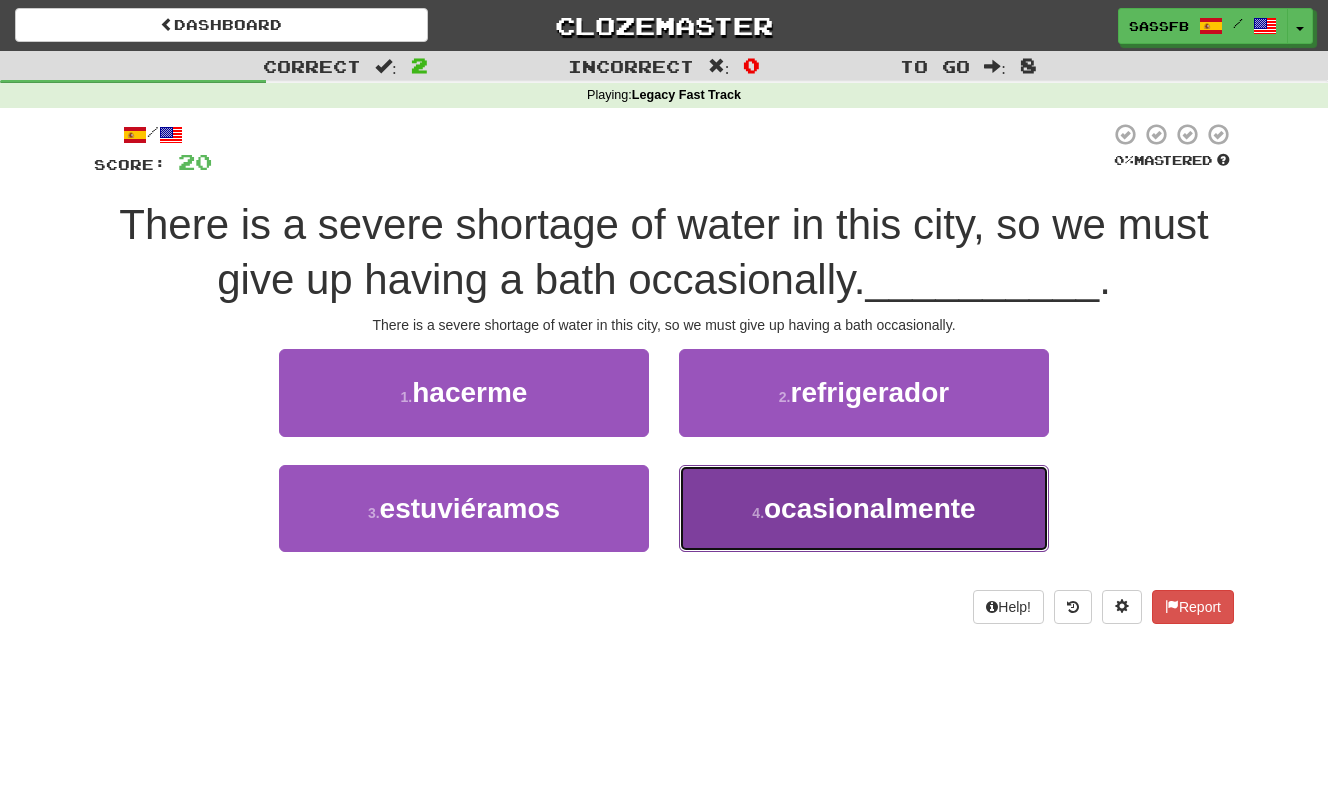 click on "ocasionalmente" at bounding box center (870, 508) 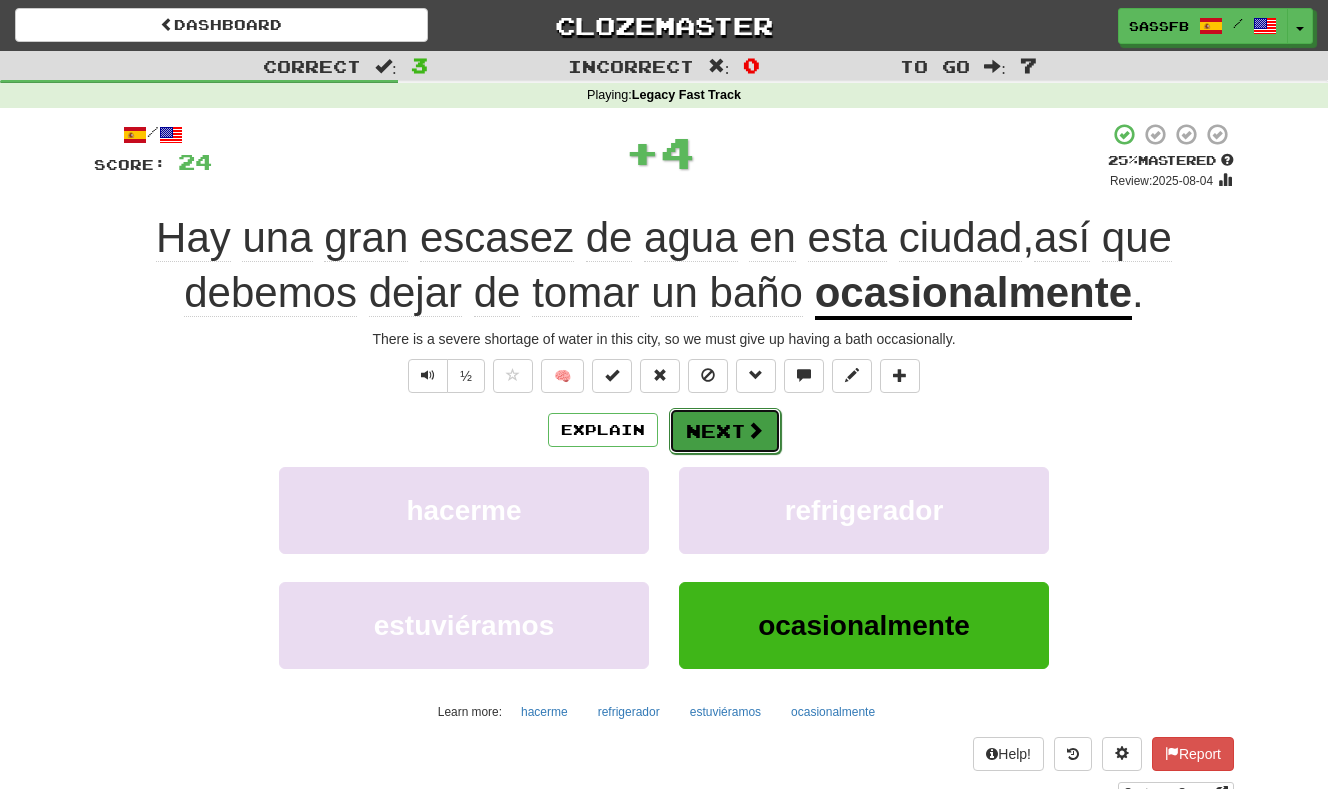 click on "Next" at bounding box center (725, 431) 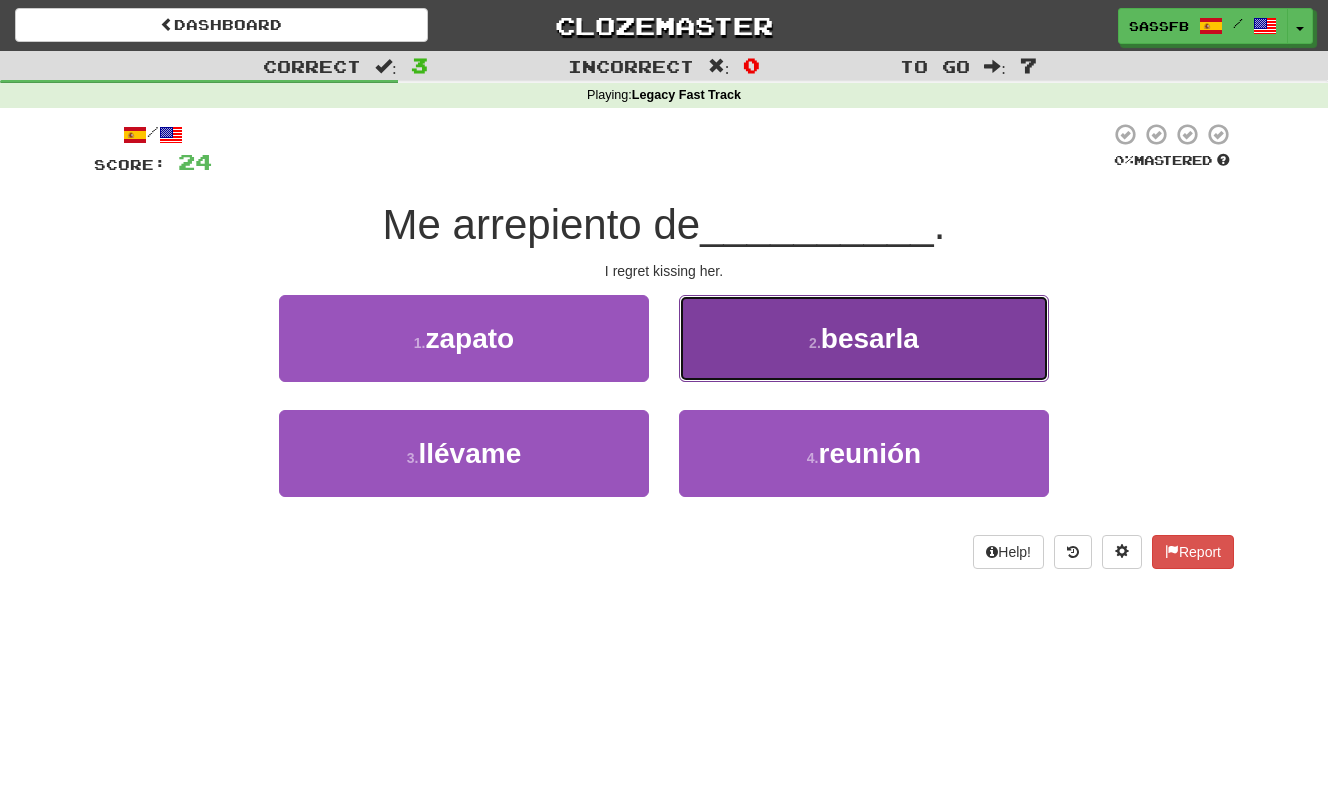 click on "[NUMBER] .  besarla" at bounding box center [864, 338] 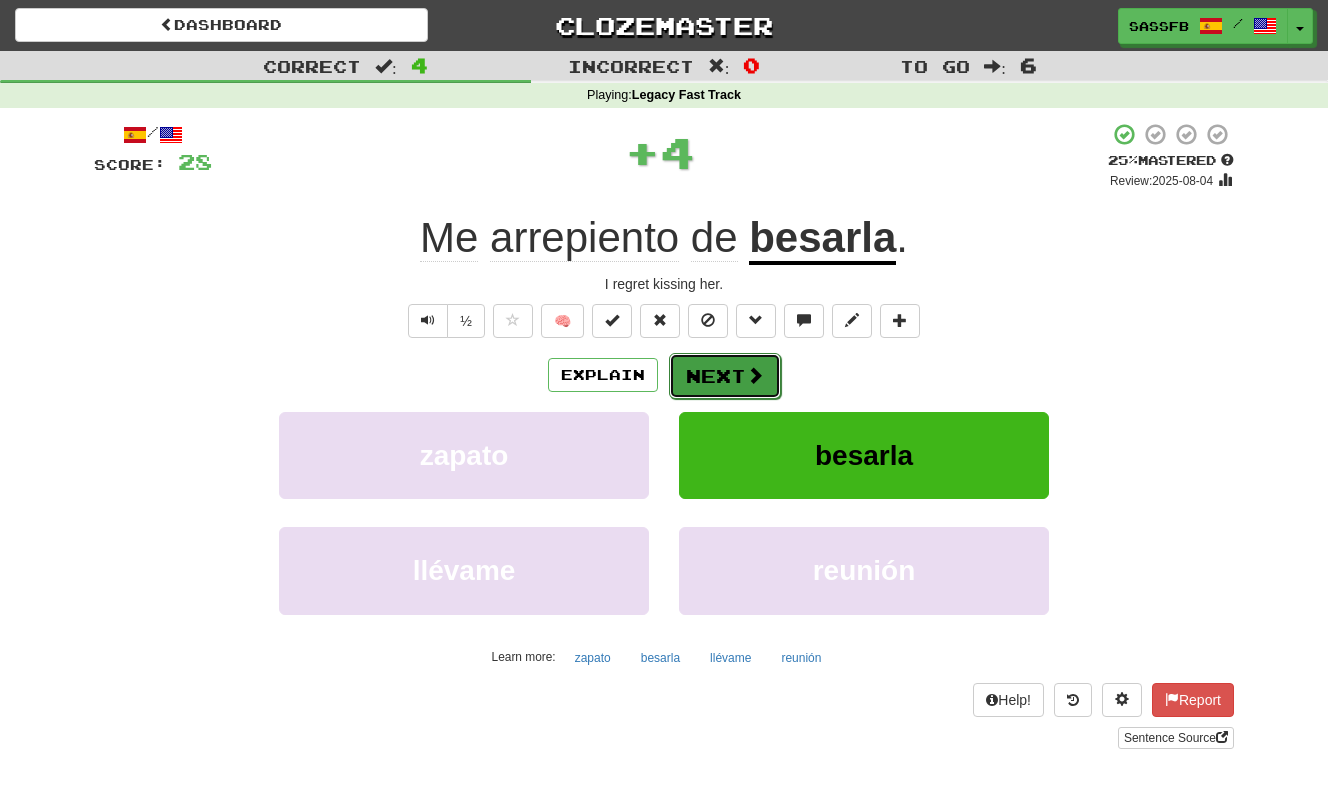 click on "Next" at bounding box center [725, 376] 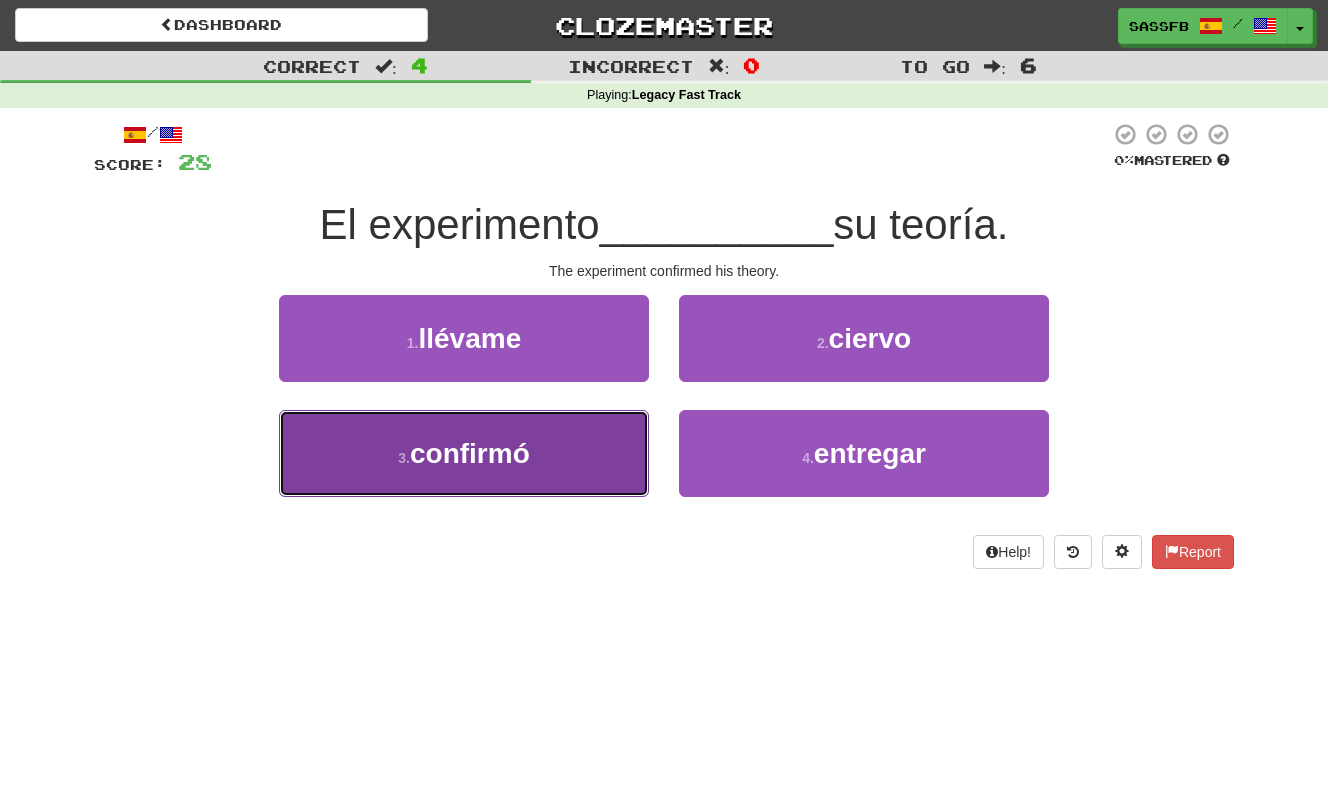 click on "[NUMBER] .  confirmó" at bounding box center [464, 453] 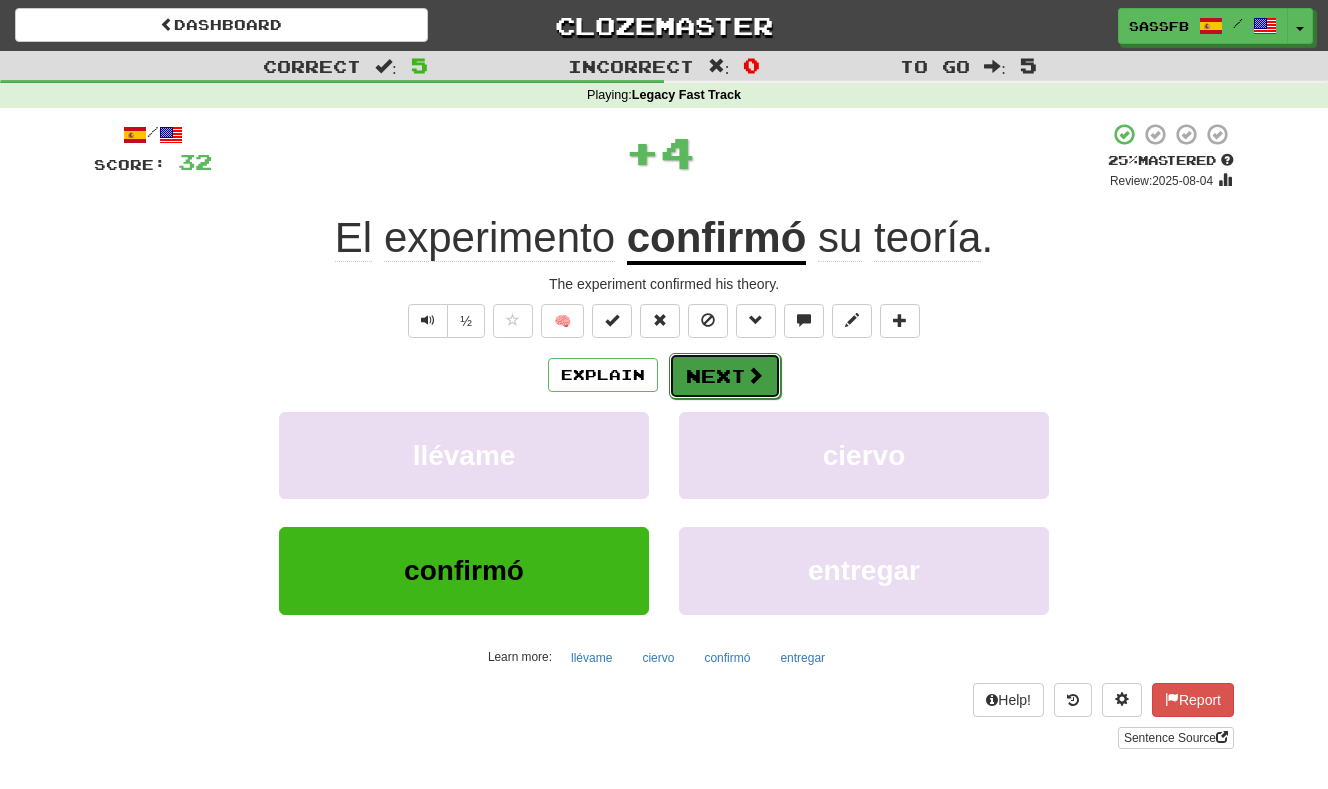 click on "Next" at bounding box center (725, 376) 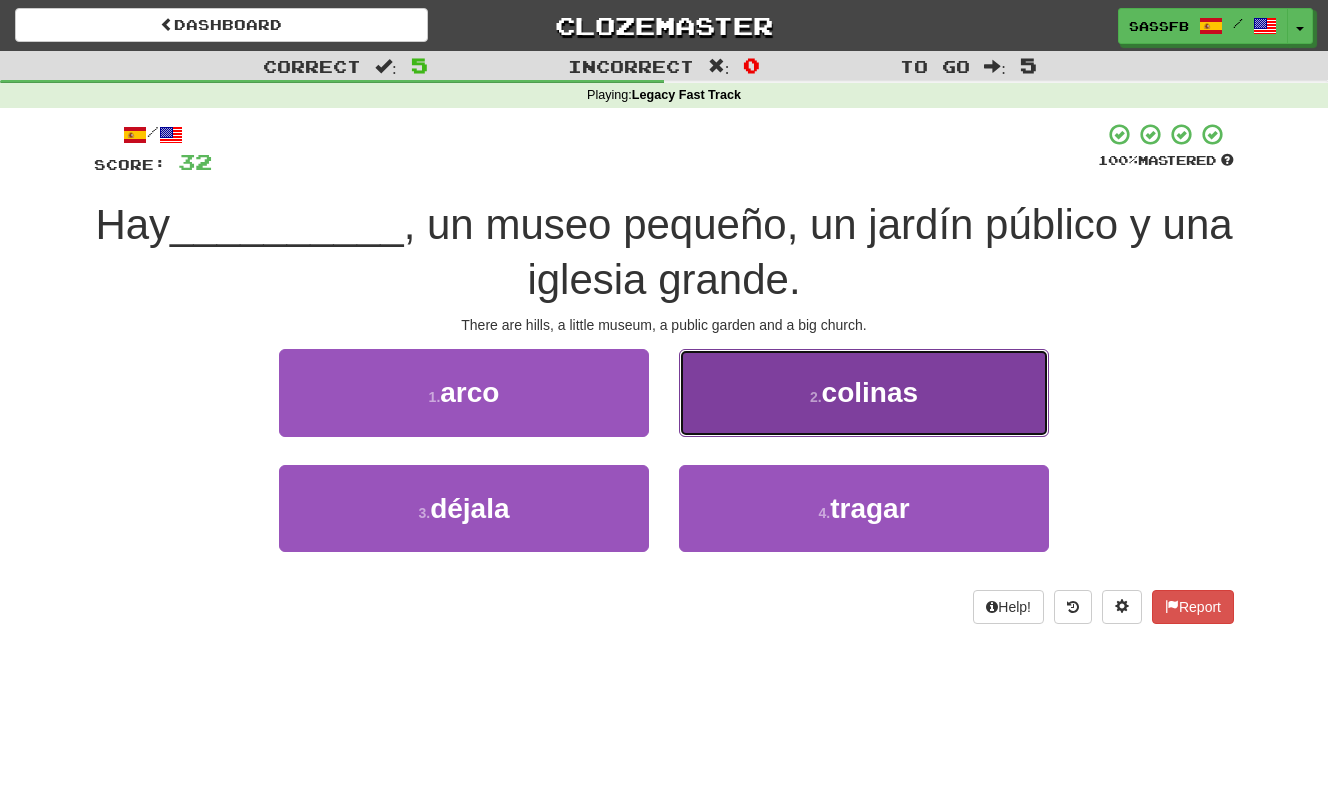 click on "[NUMBER] .  colinas" at bounding box center [864, 392] 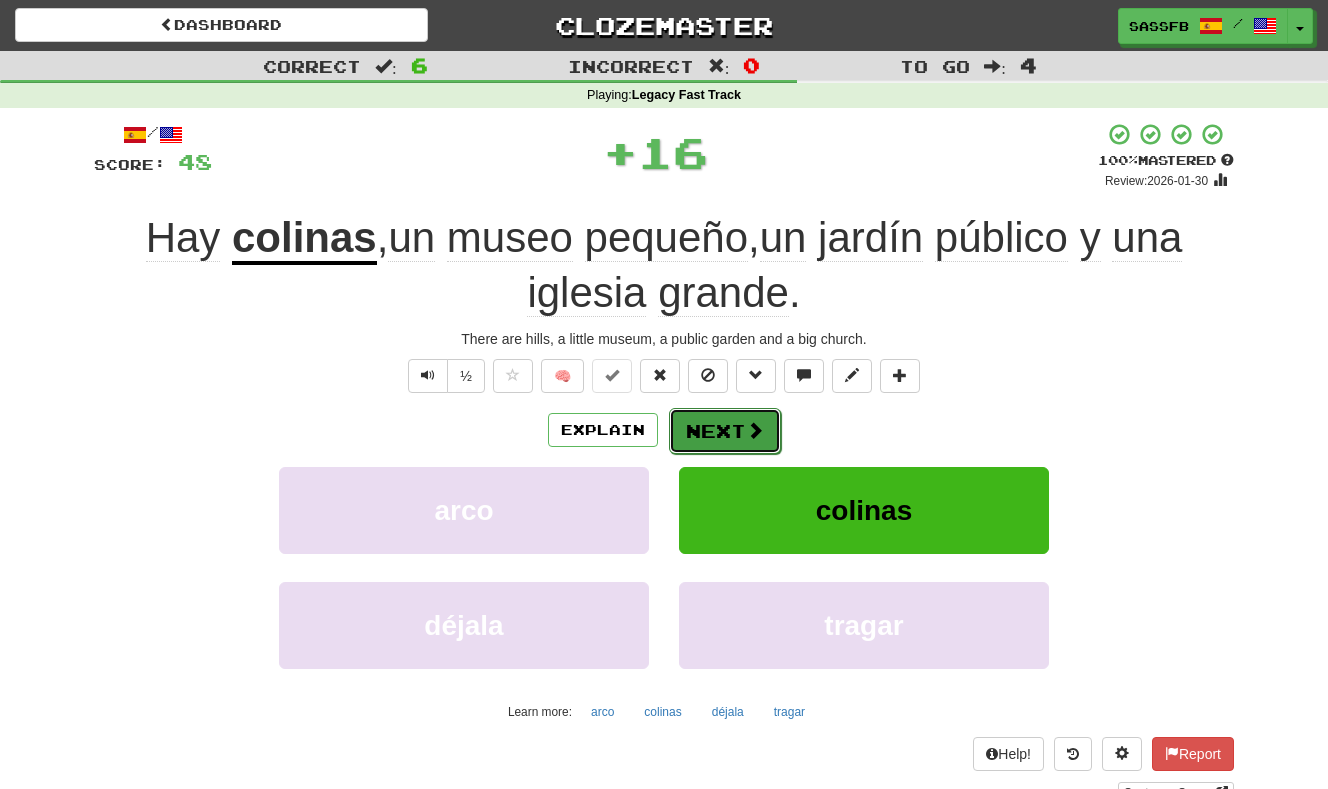 click on "Next" at bounding box center (725, 431) 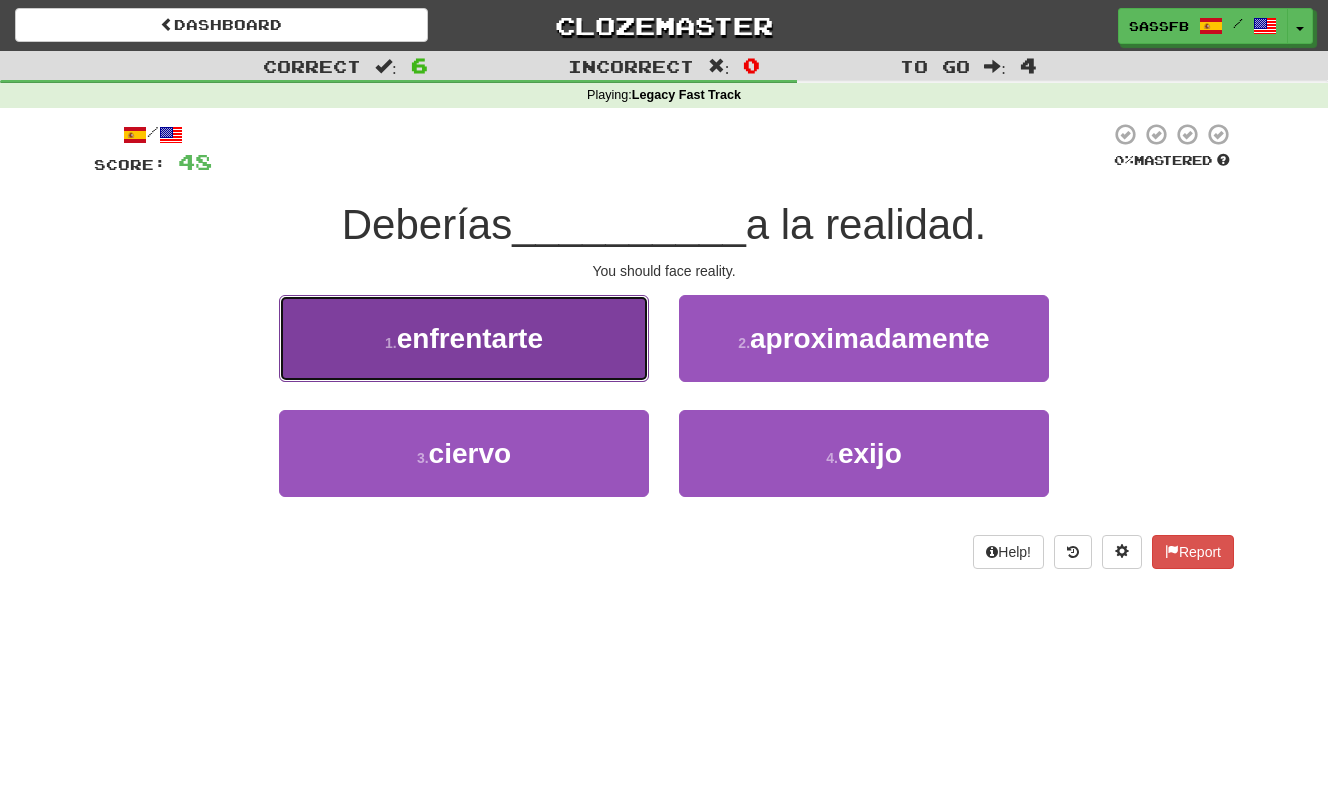 click on "[NUMBER] .  enfrentarte" at bounding box center [464, 338] 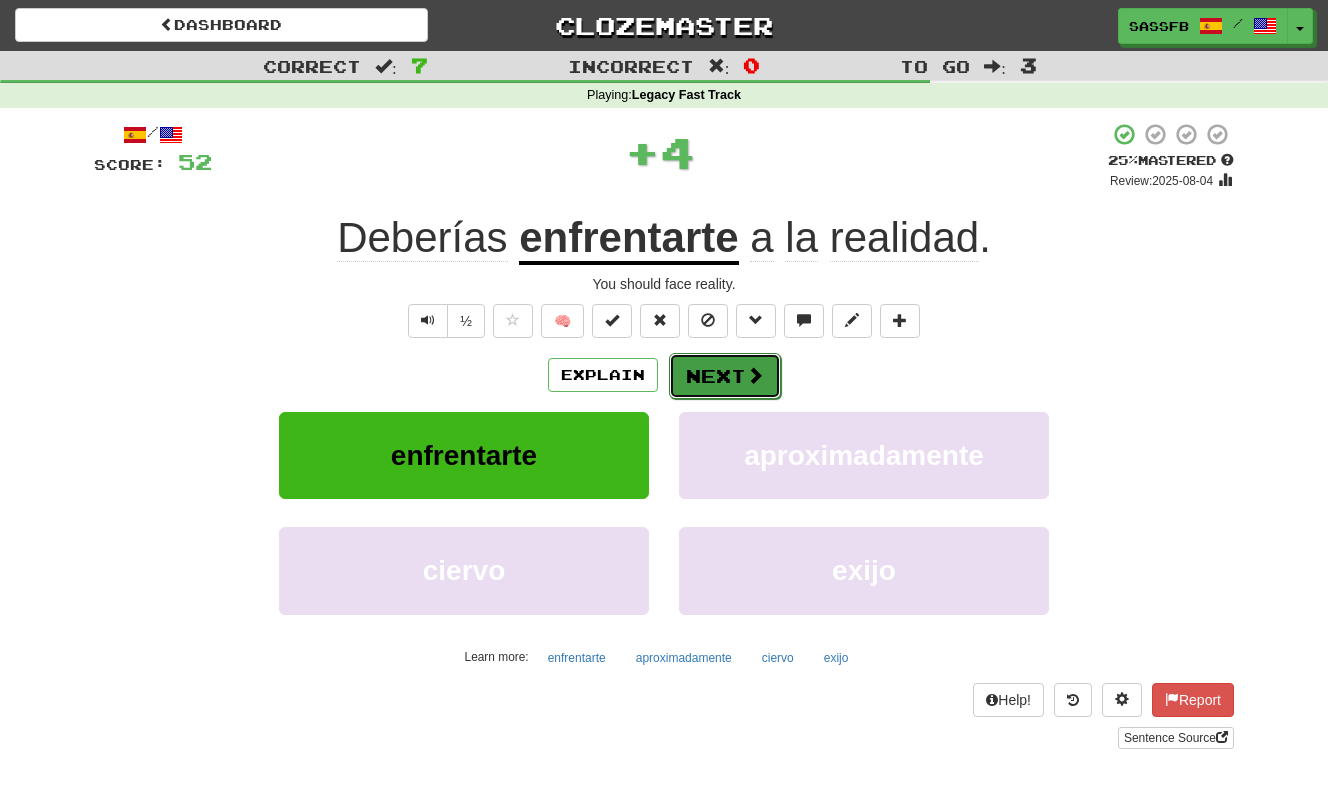 click on "Next" at bounding box center (725, 376) 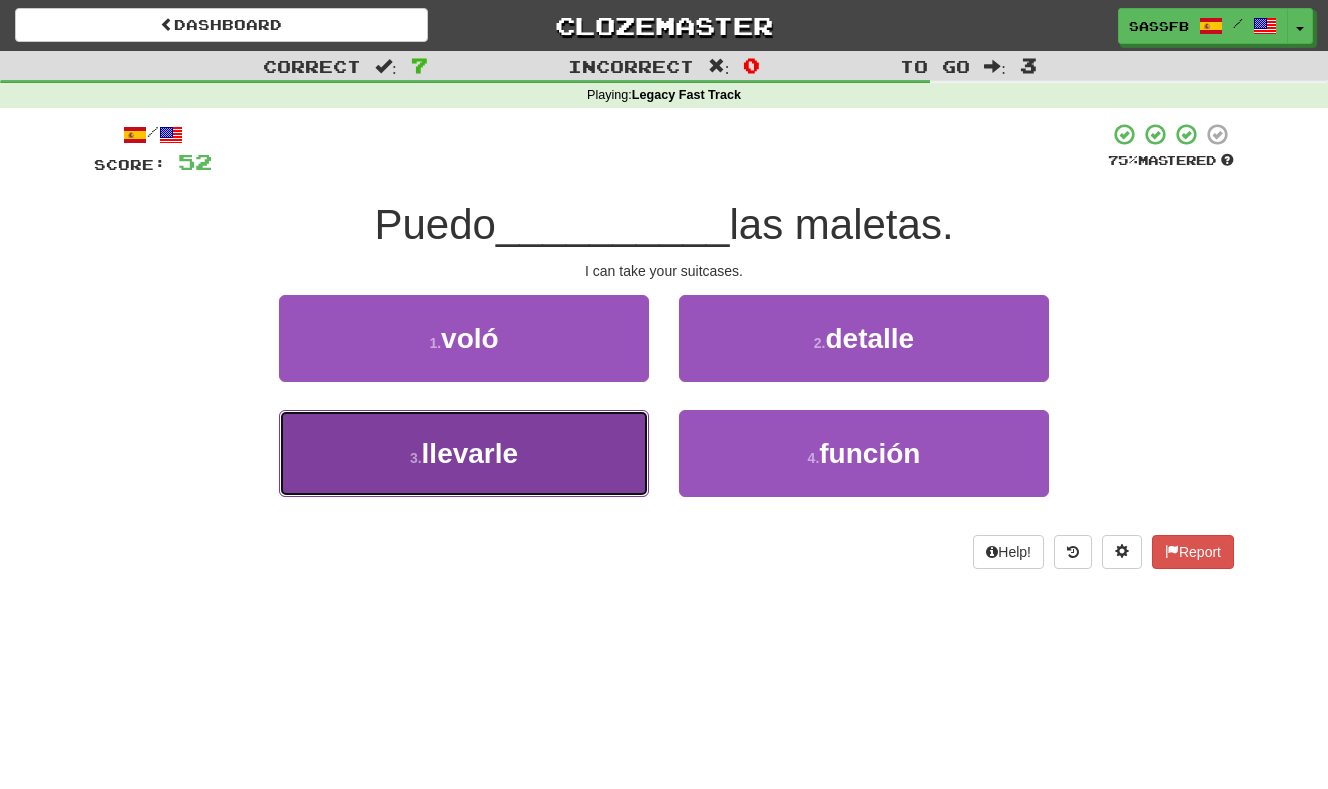 click on "llevarle" at bounding box center (470, 453) 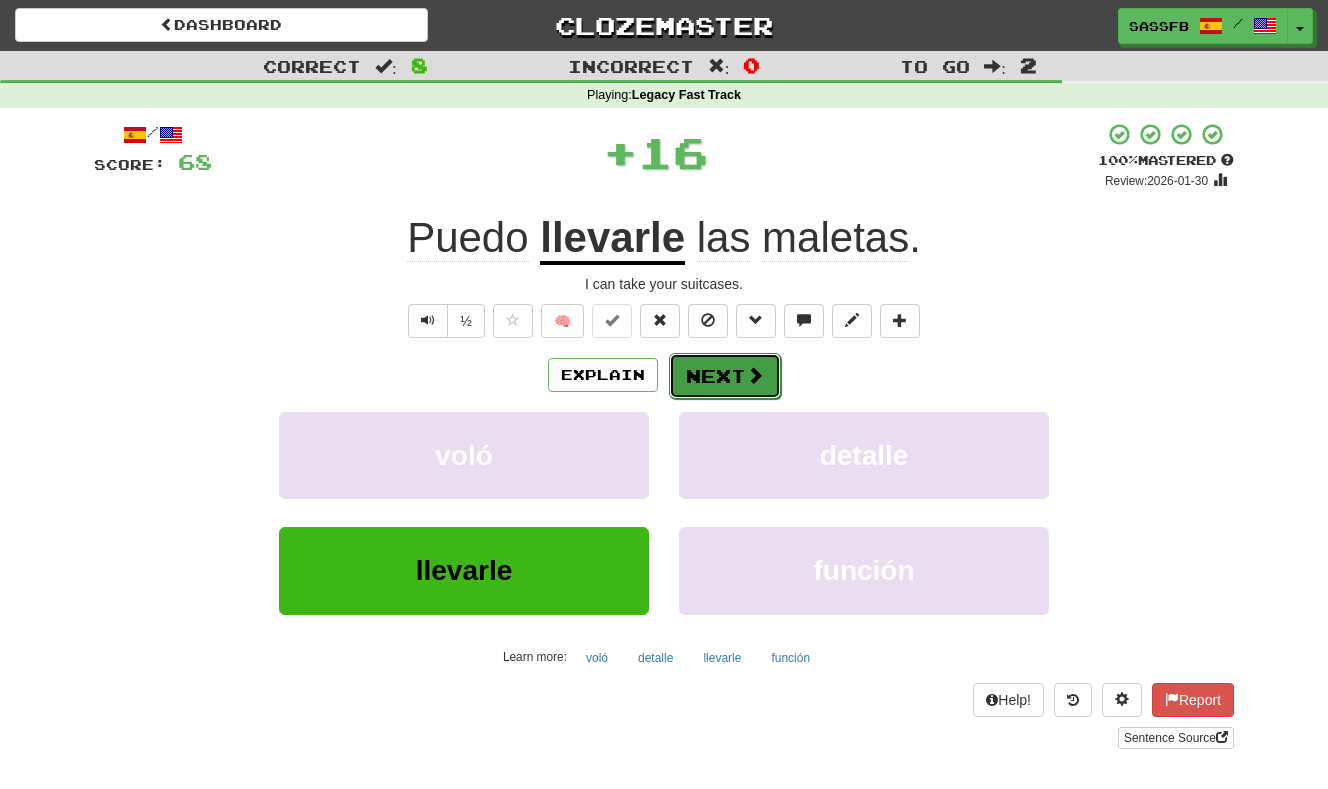 click on "Next" at bounding box center [725, 376] 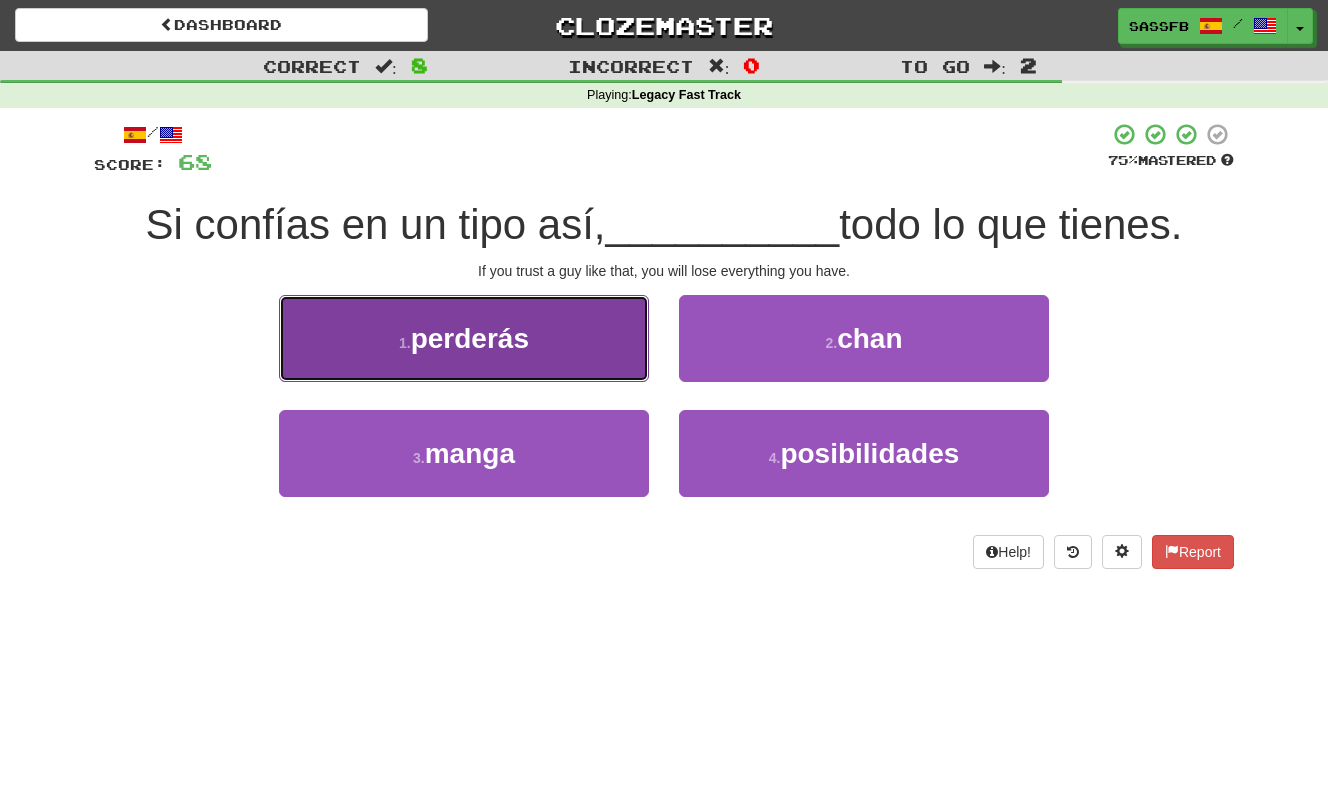 click on "perderás" at bounding box center [470, 338] 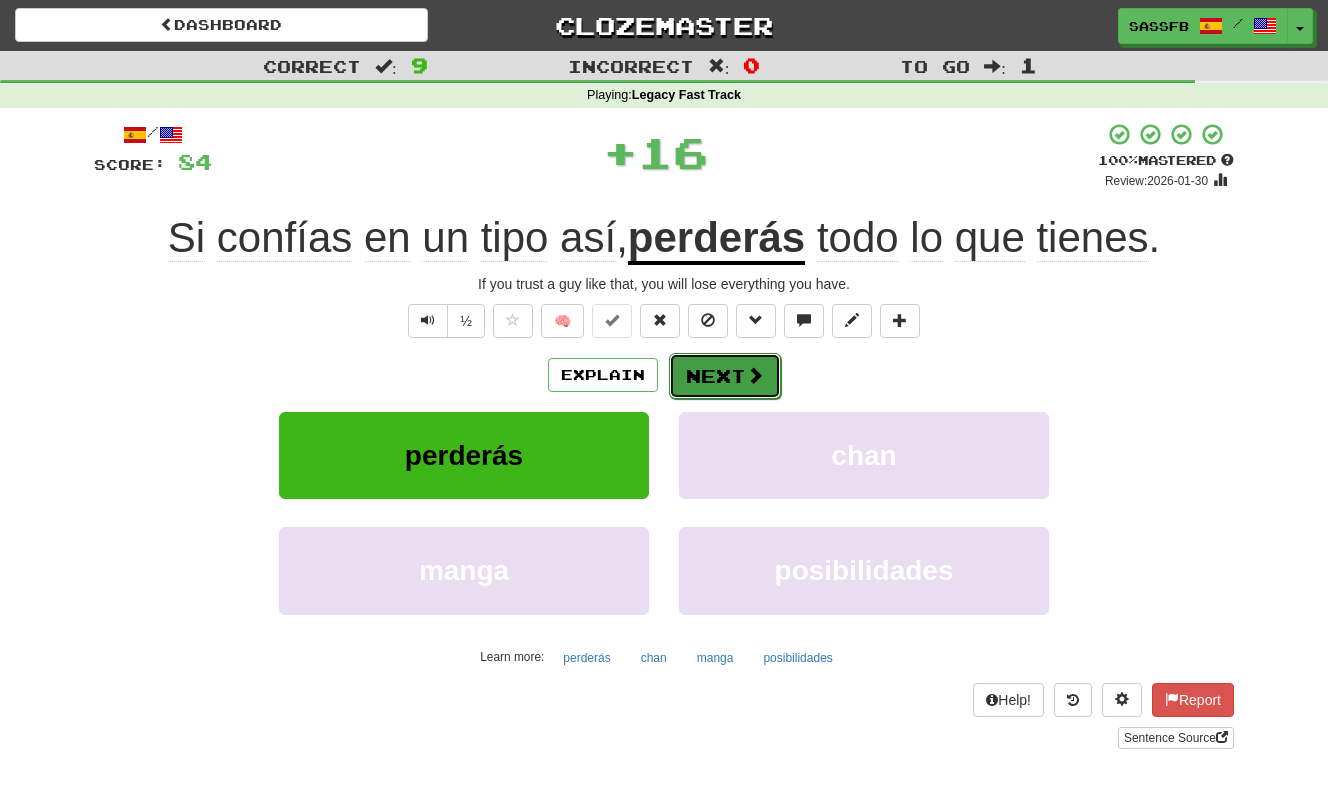 click on "Next" at bounding box center (725, 376) 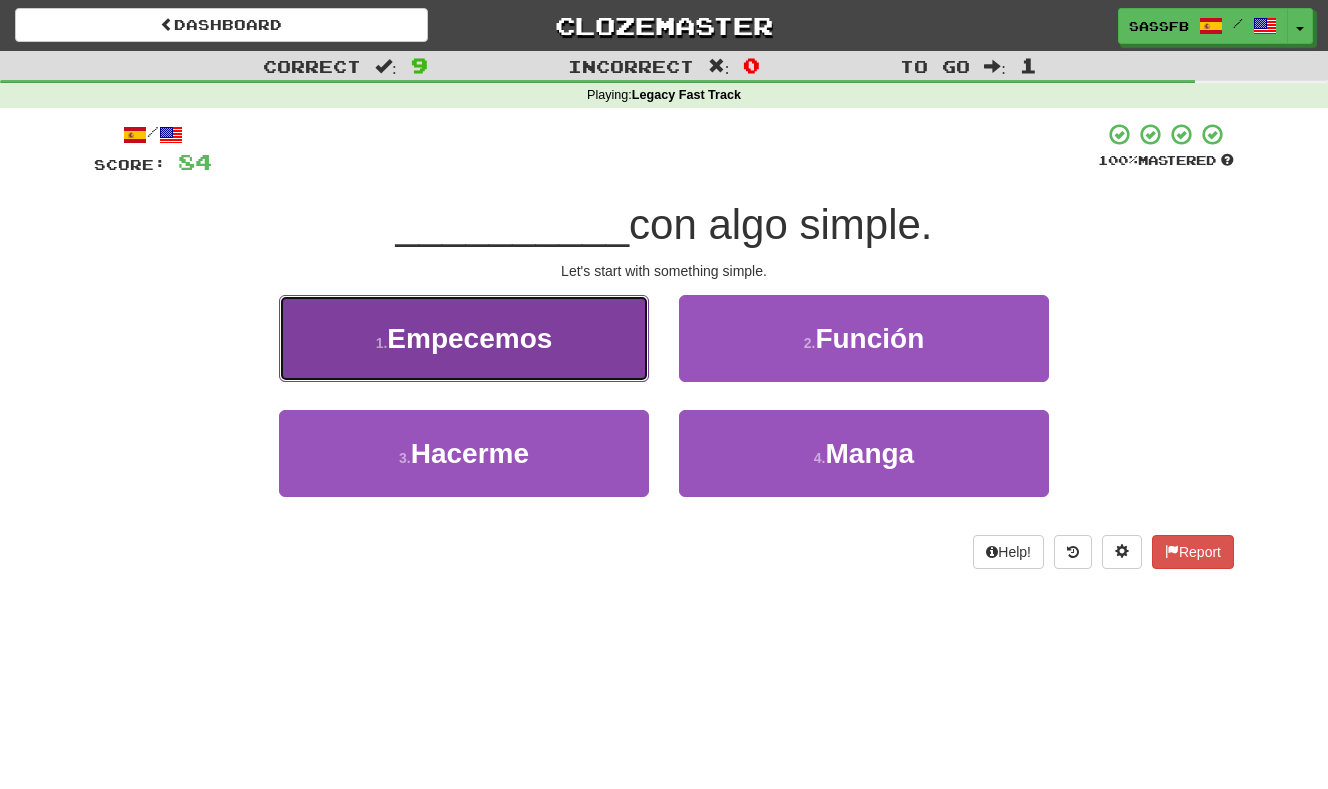 click on "Empecemos" at bounding box center (469, 338) 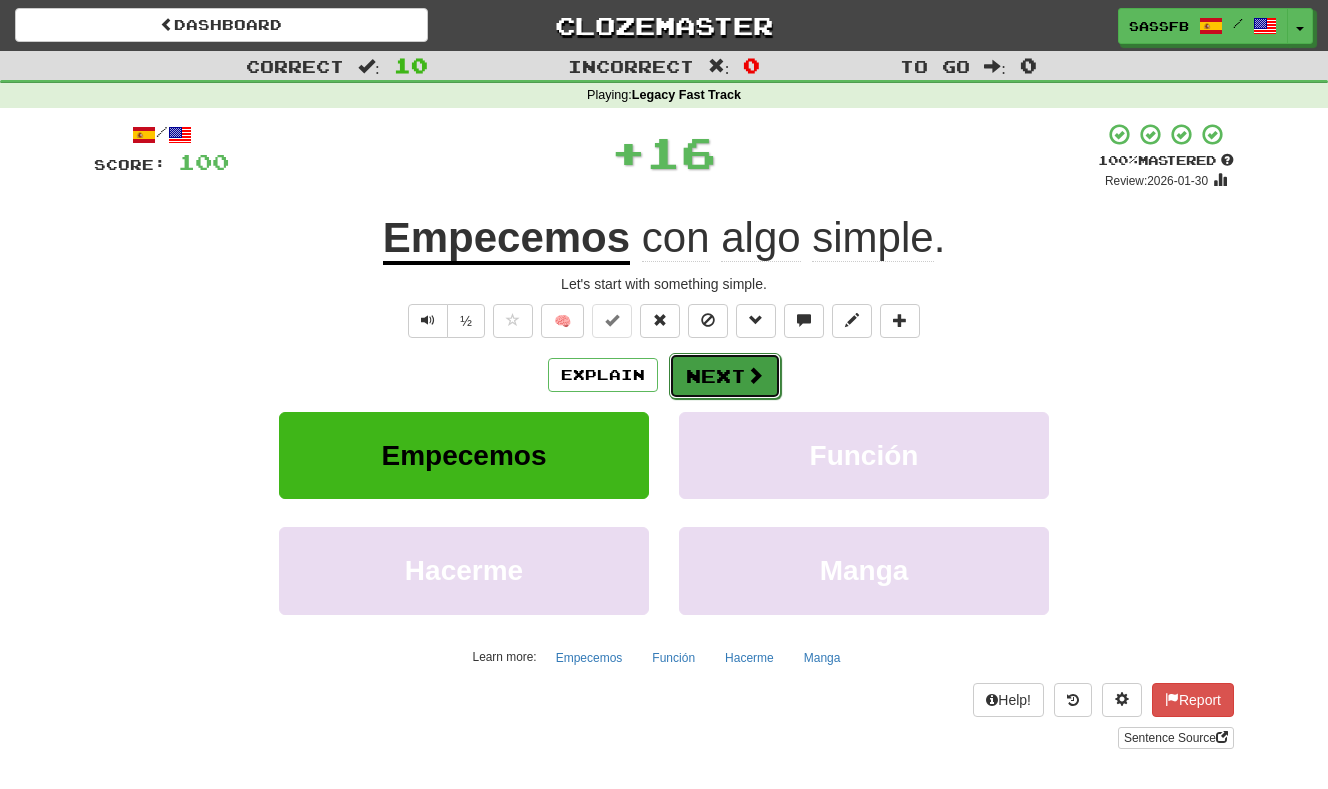 click on "Next" at bounding box center (725, 376) 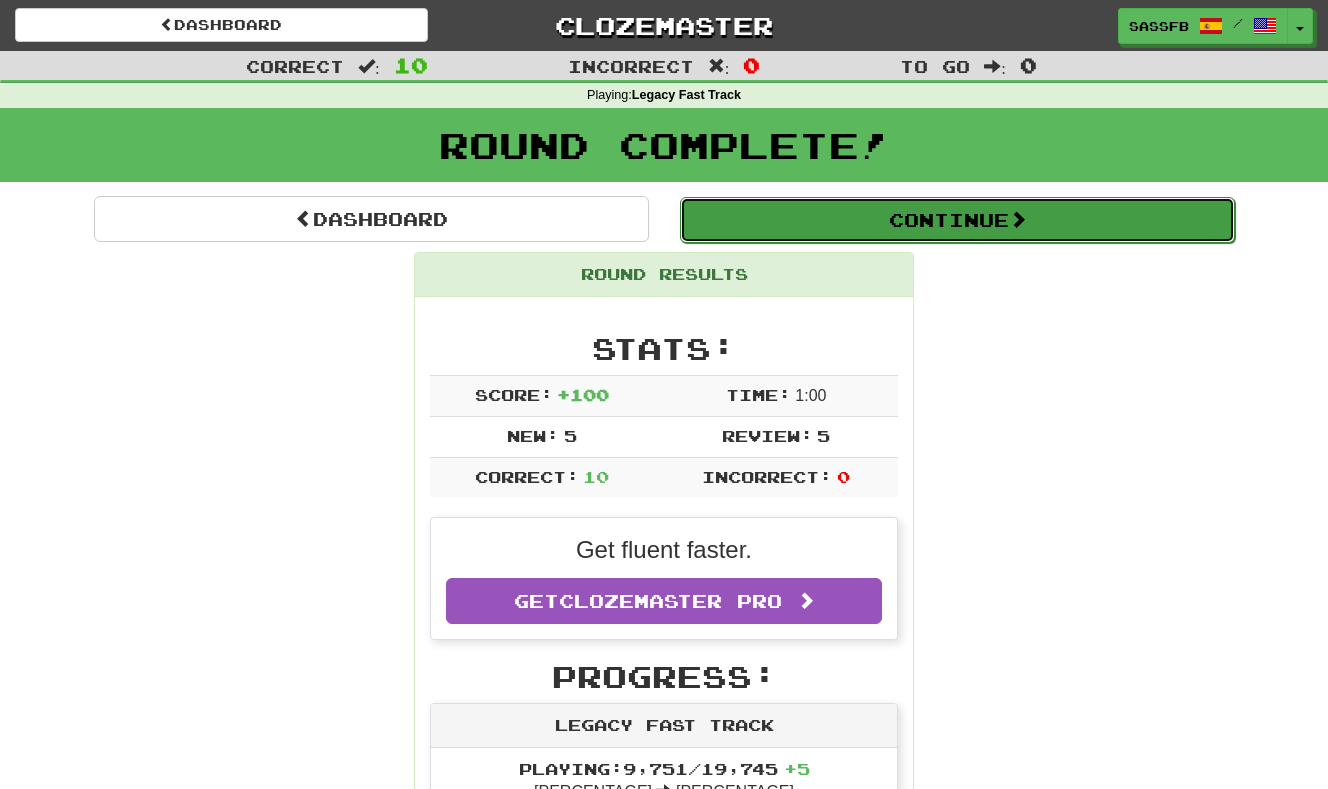 click on "Continue" at bounding box center [957, 220] 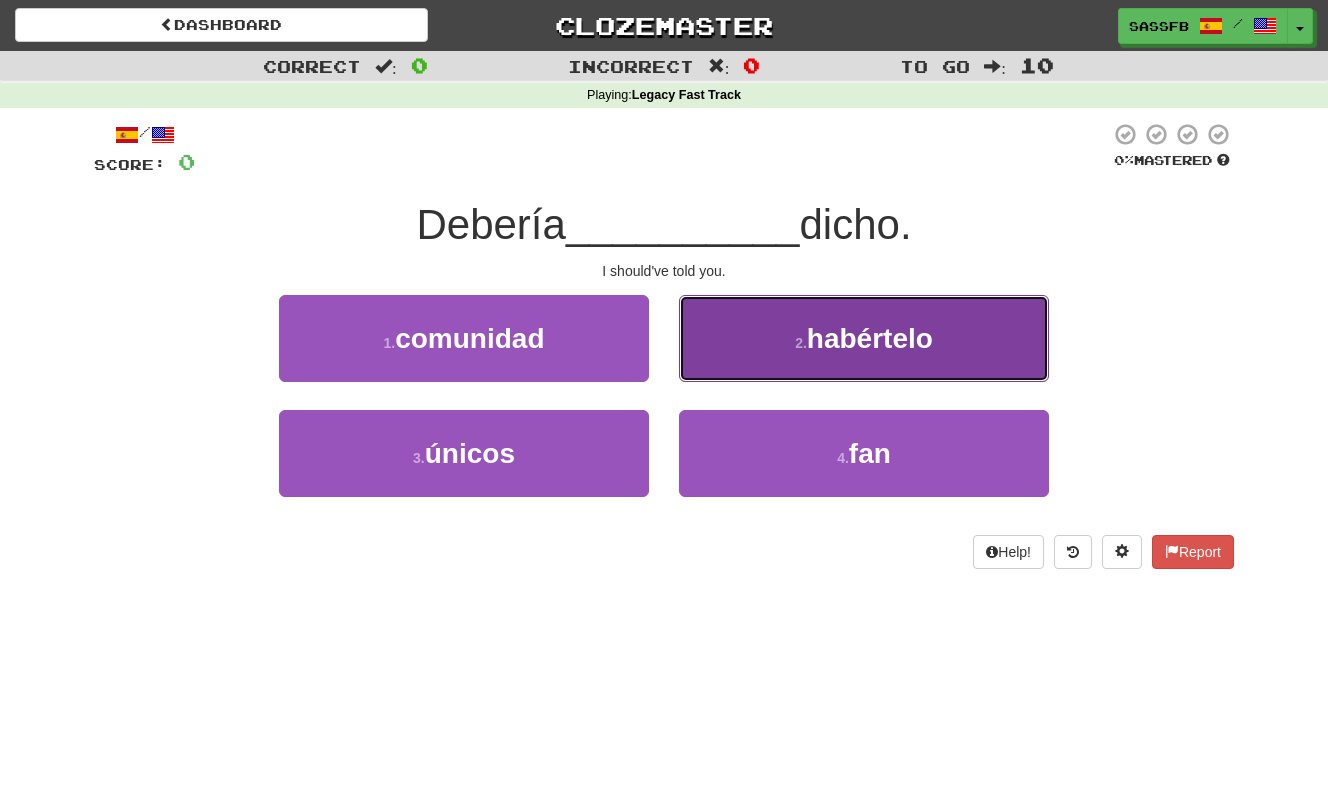 click on "habértelo" at bounding box center [870, 338] 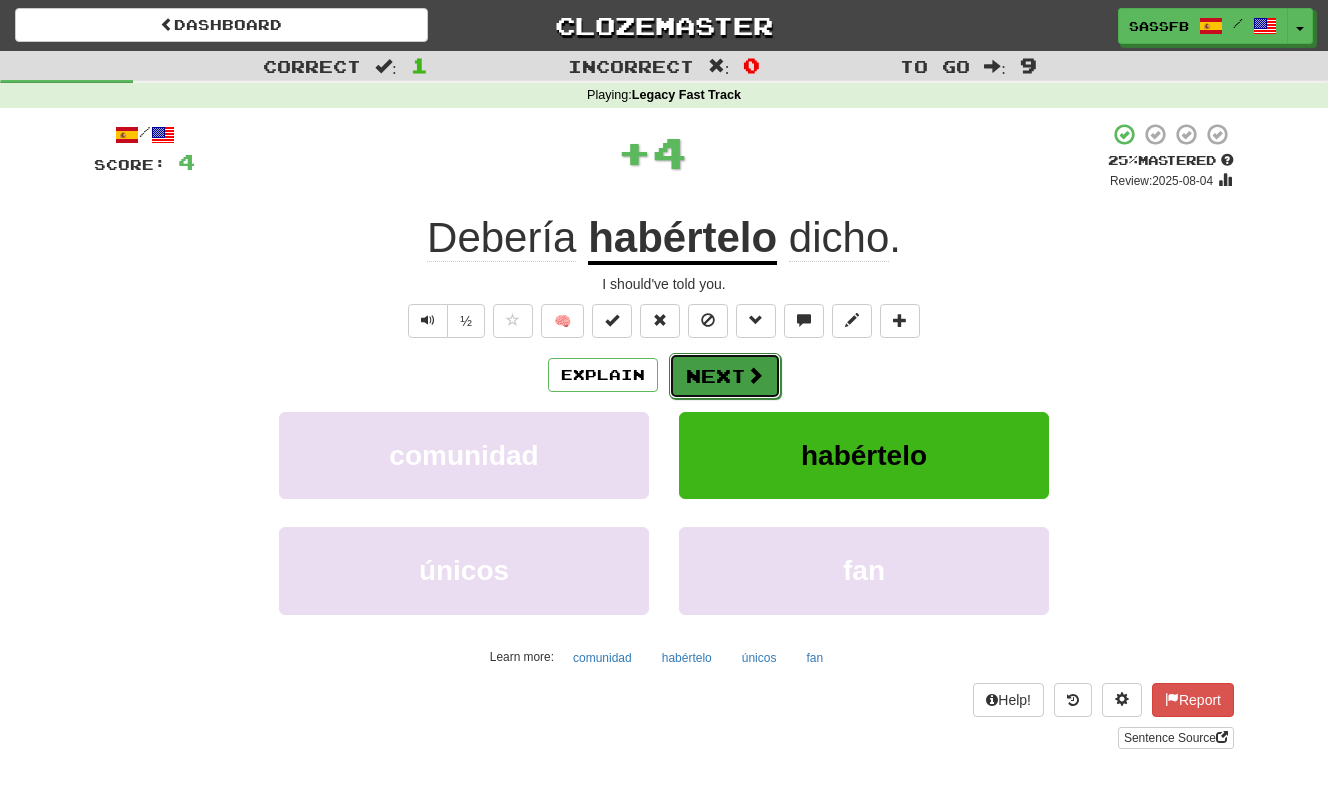 click at bounding box center [755, 375] 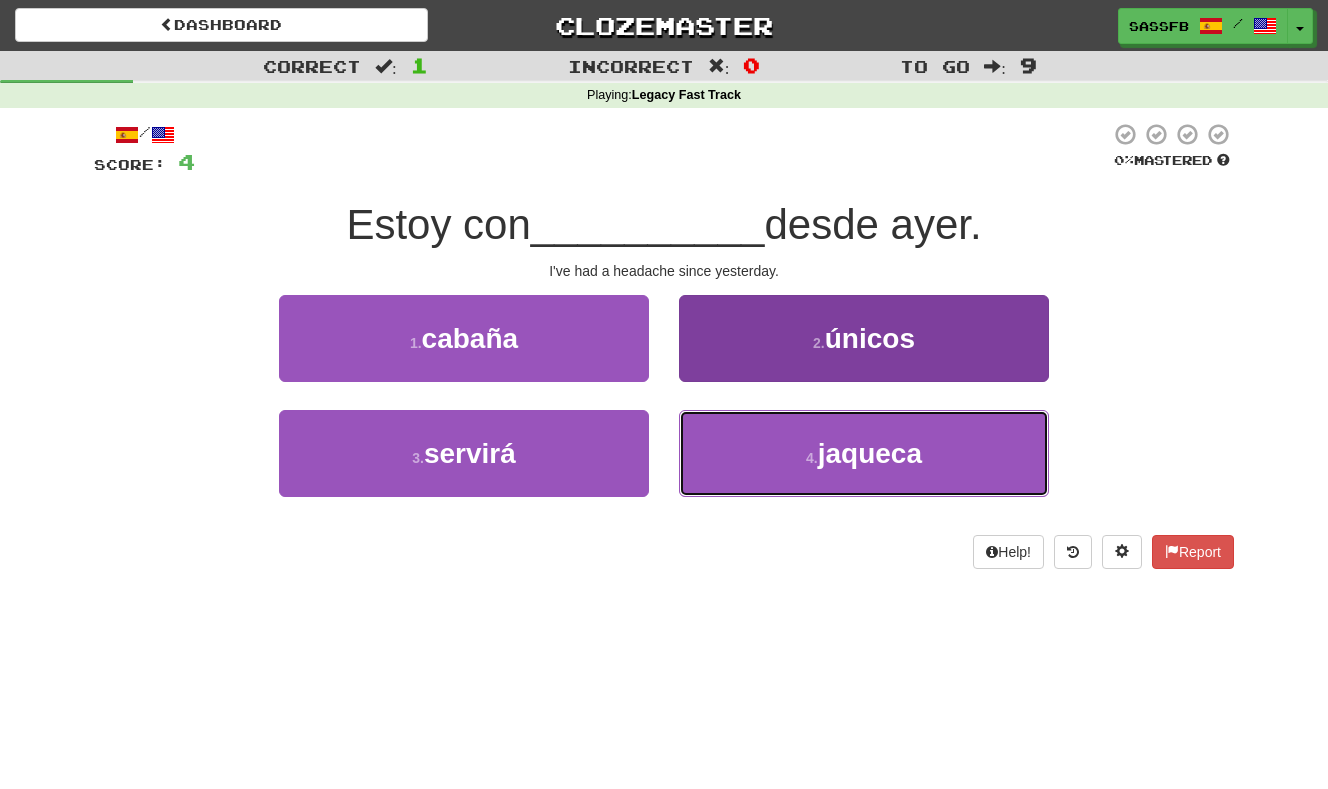 click on "jaqueca" at bounding box center [870, 453] 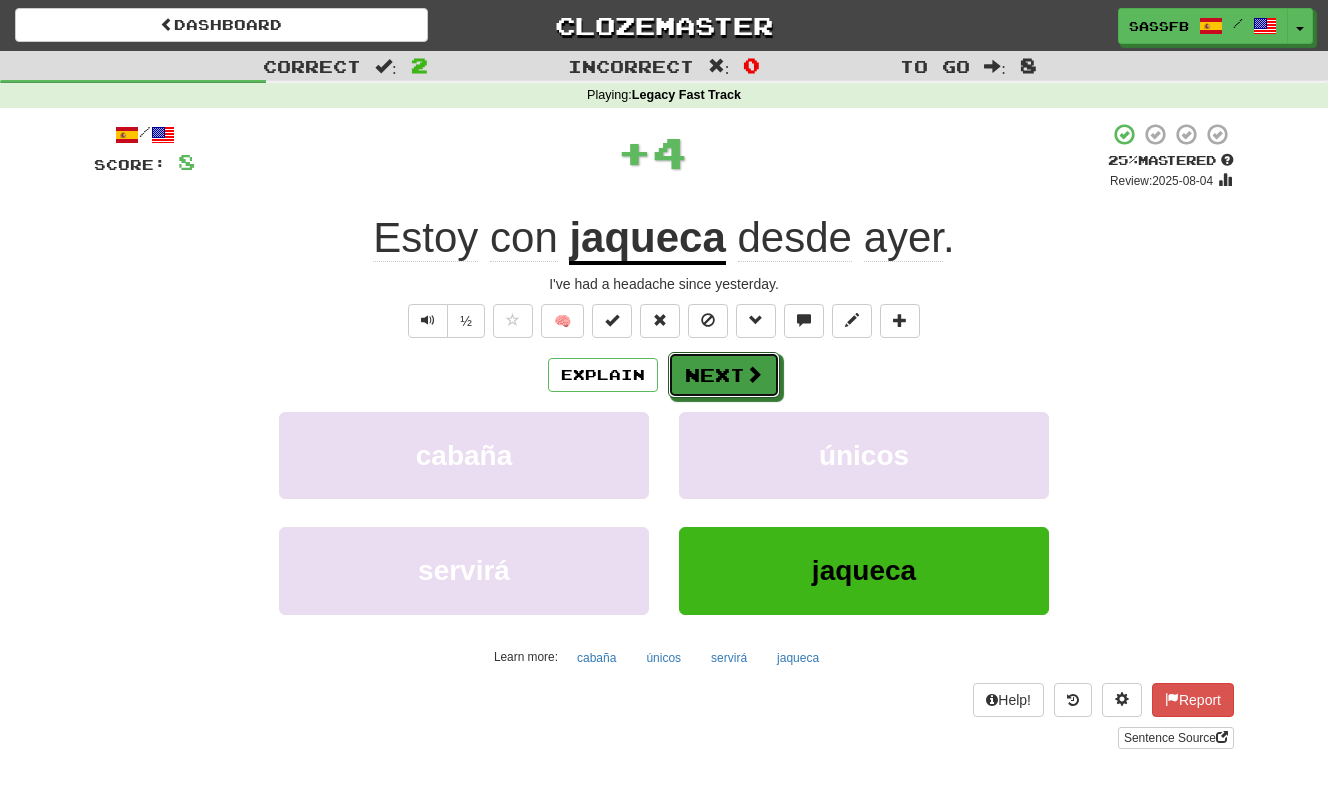 click at bounding box center [754, 374] 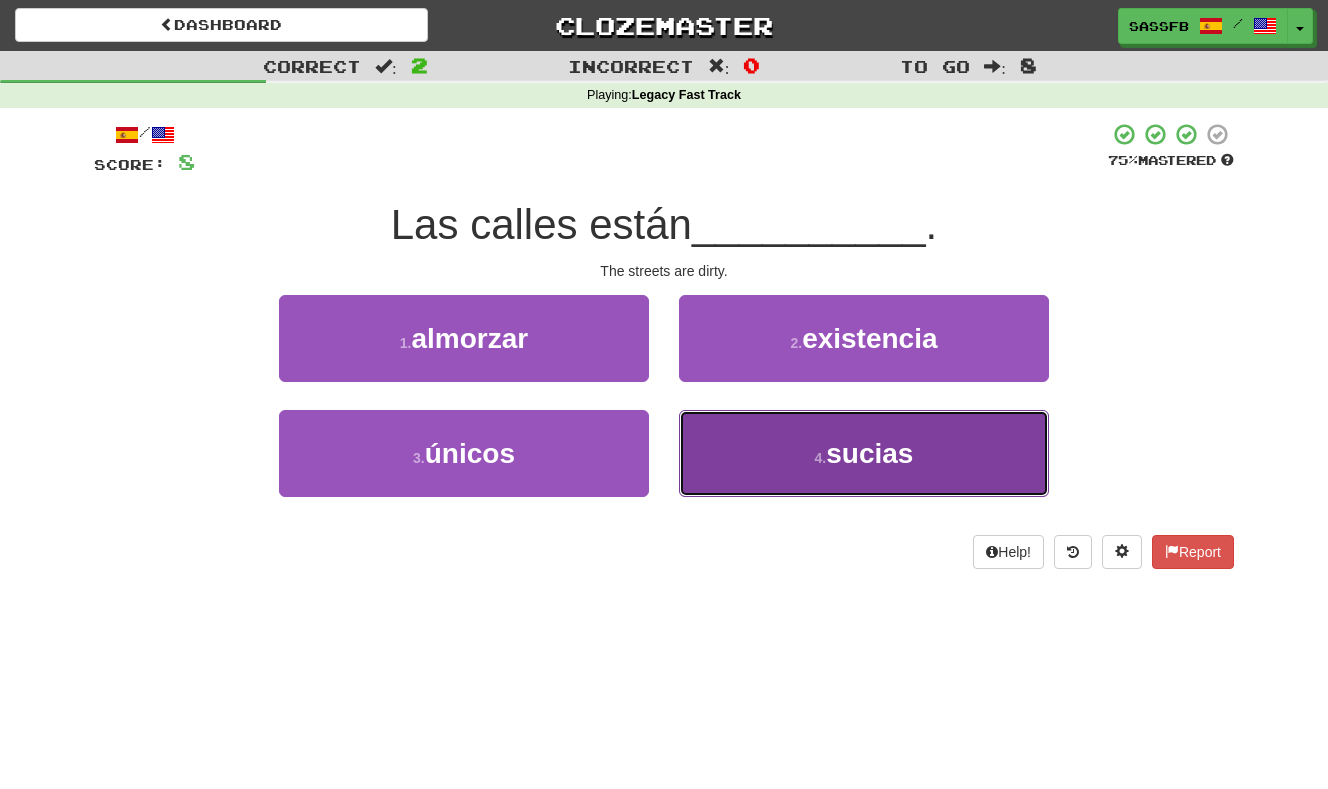 click on "[NUMBER] .  sucias" at bounding box center (864, 453) 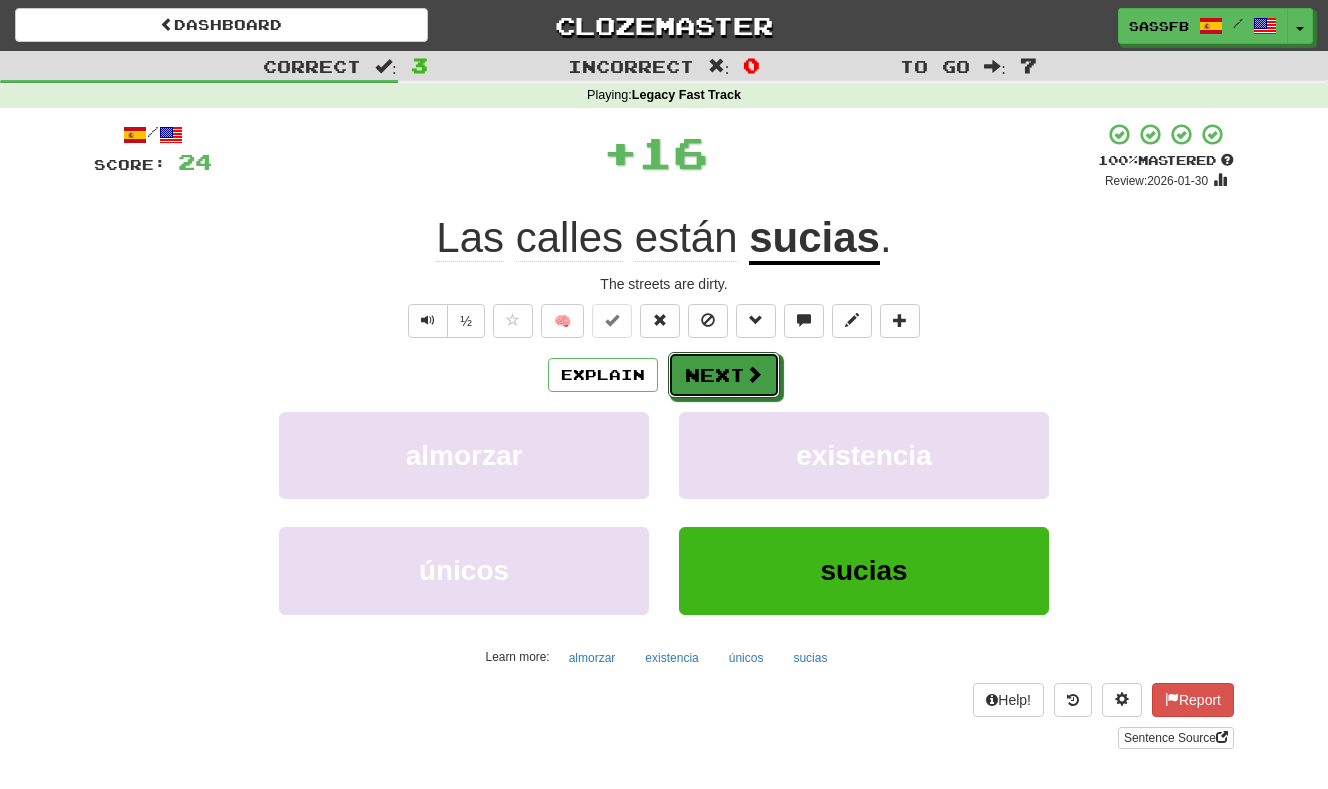 click on "Explain Next" at bounding box center (664, 375) 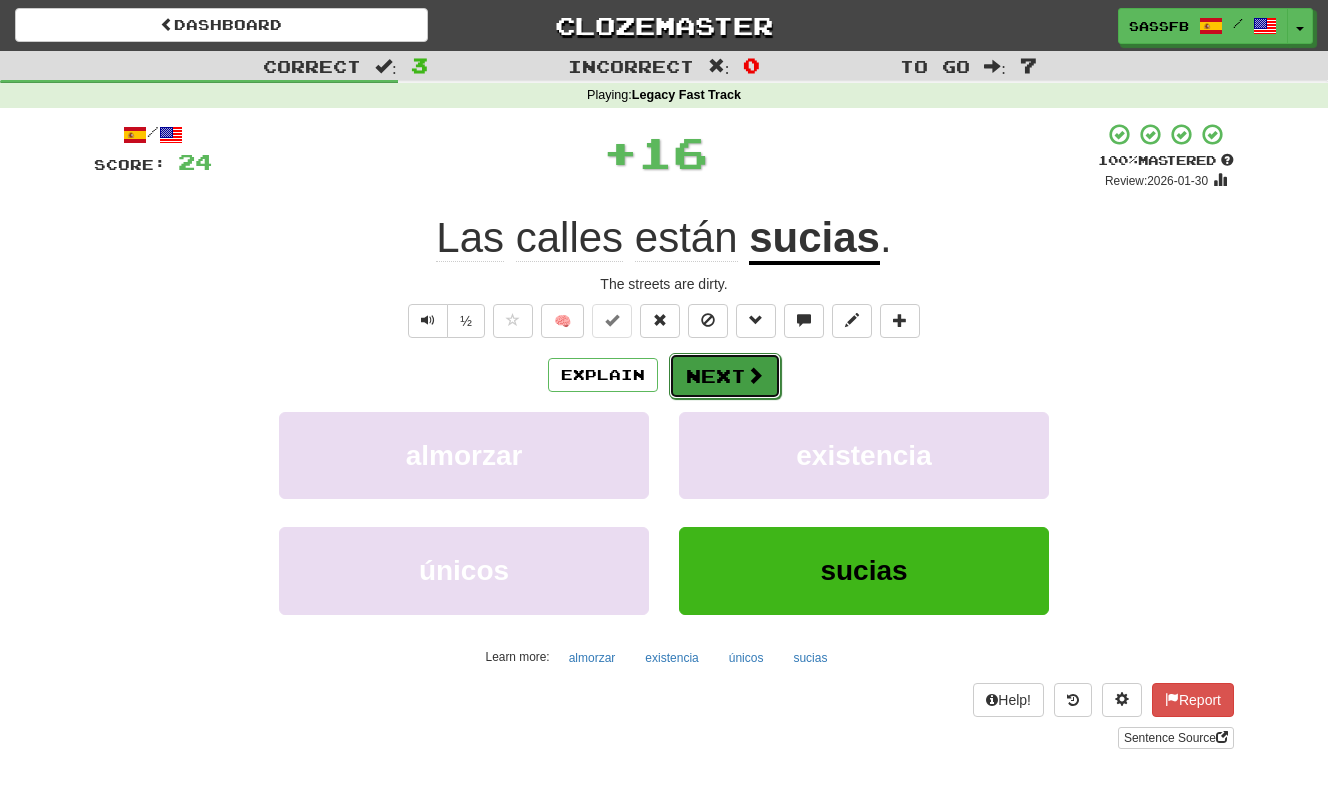 click on "Next" at bounding box center [725, 376] 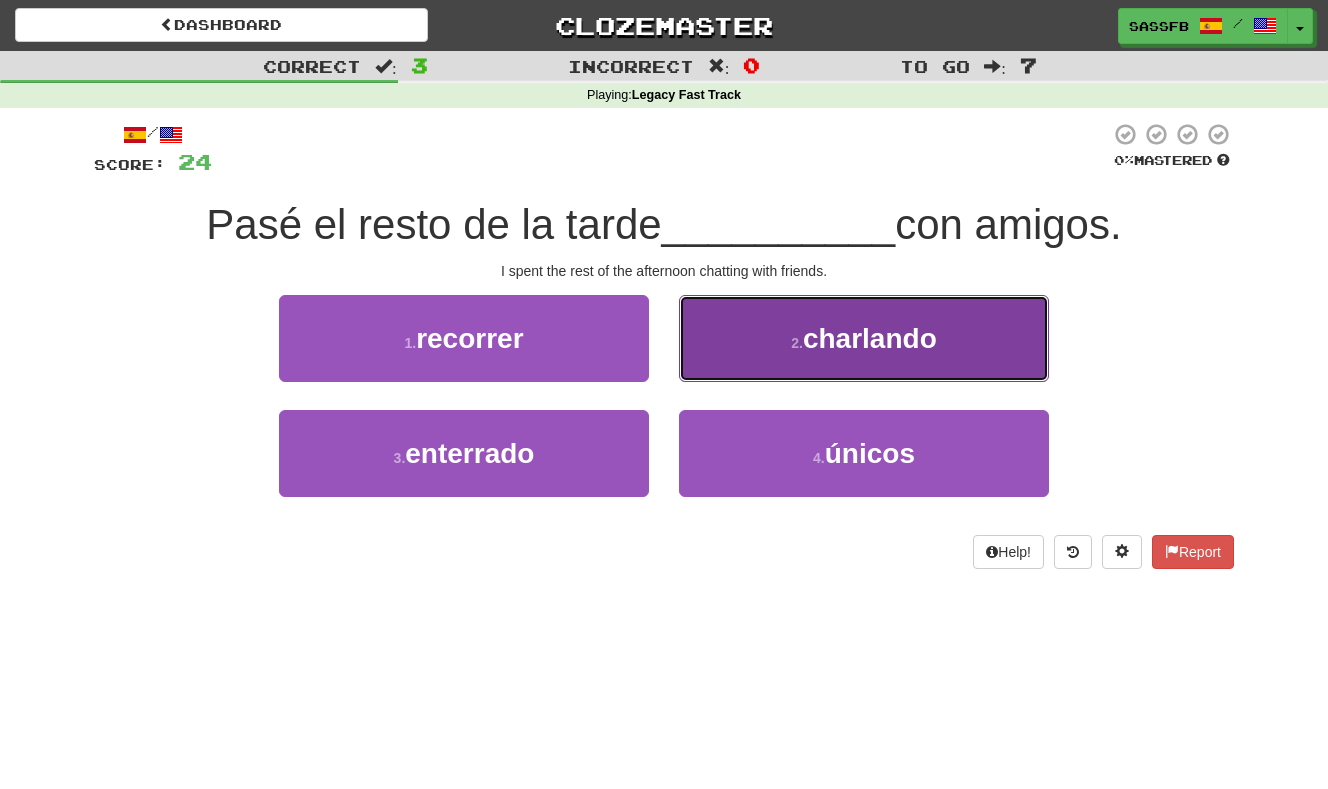 click on "2 ." at bounding box center [797, 343] 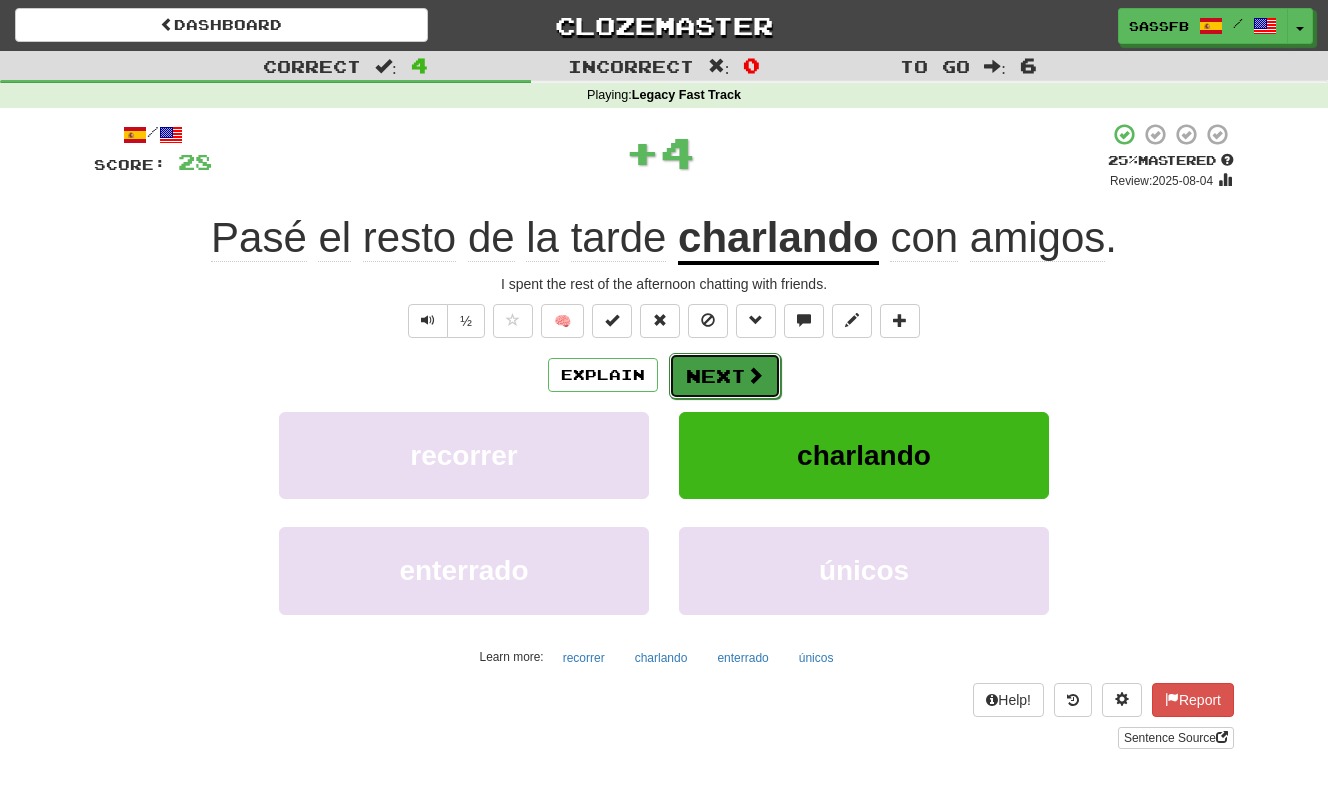 click on "Next" at bounding box center (725, 376) 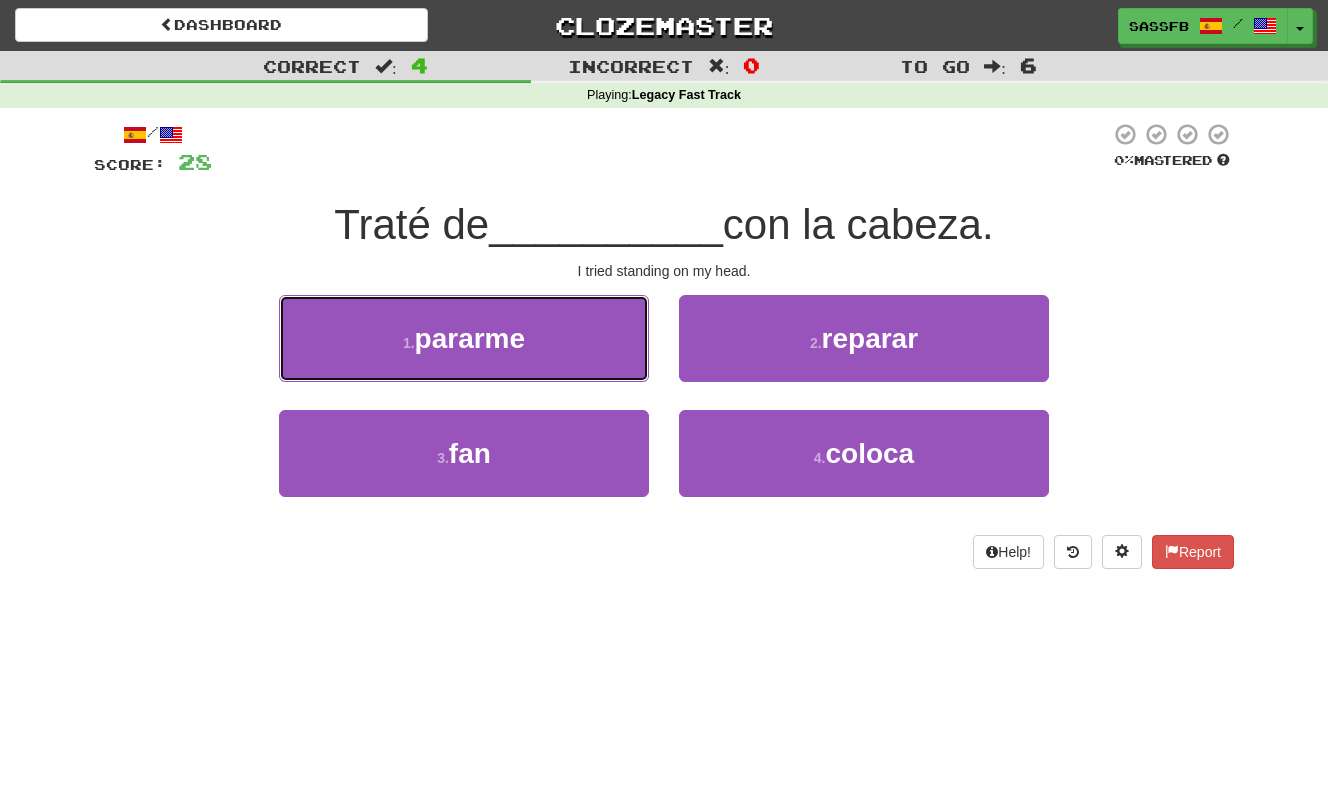 drag, startPoint x: 577, startPoint y: 344, endPoint x: 644, endPoint y: 348, distance: 67.11929 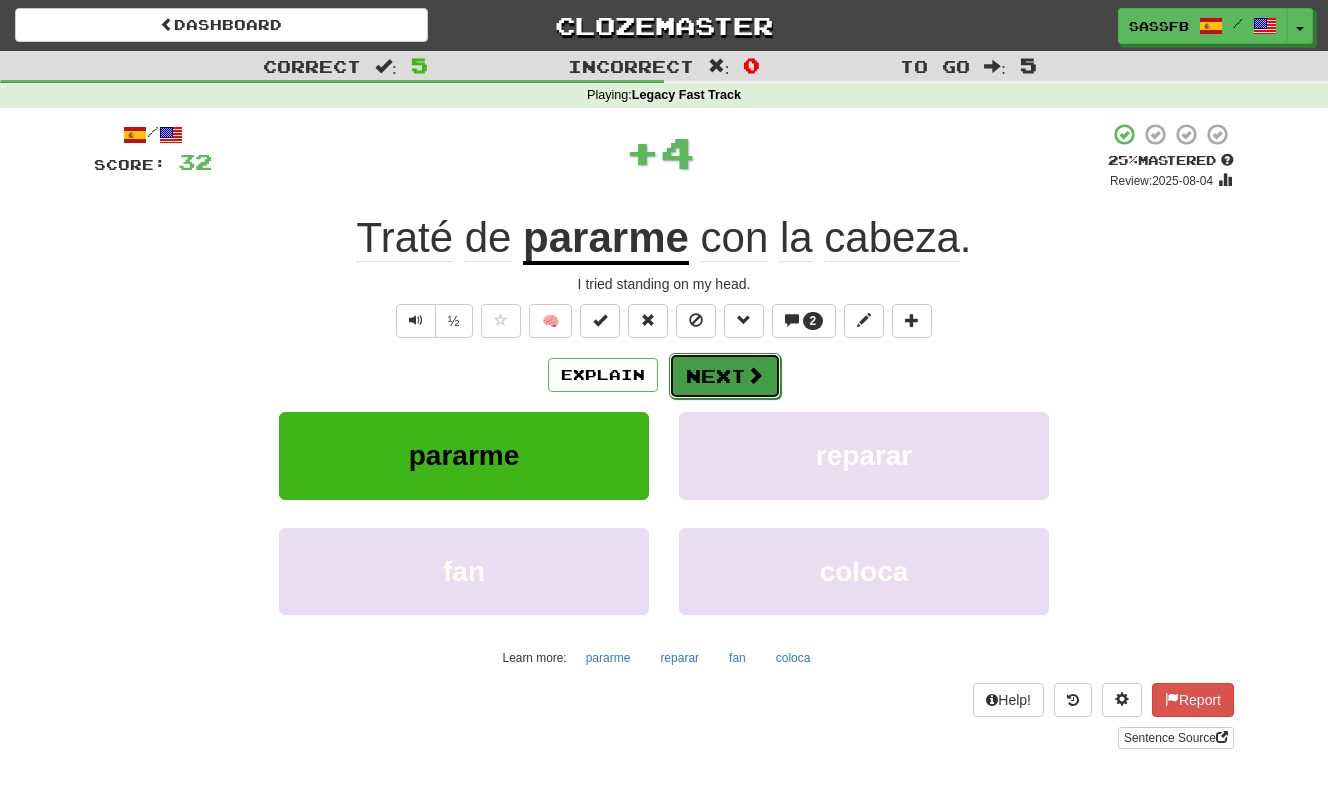 click on "Next" at bounding box center (725, 376) 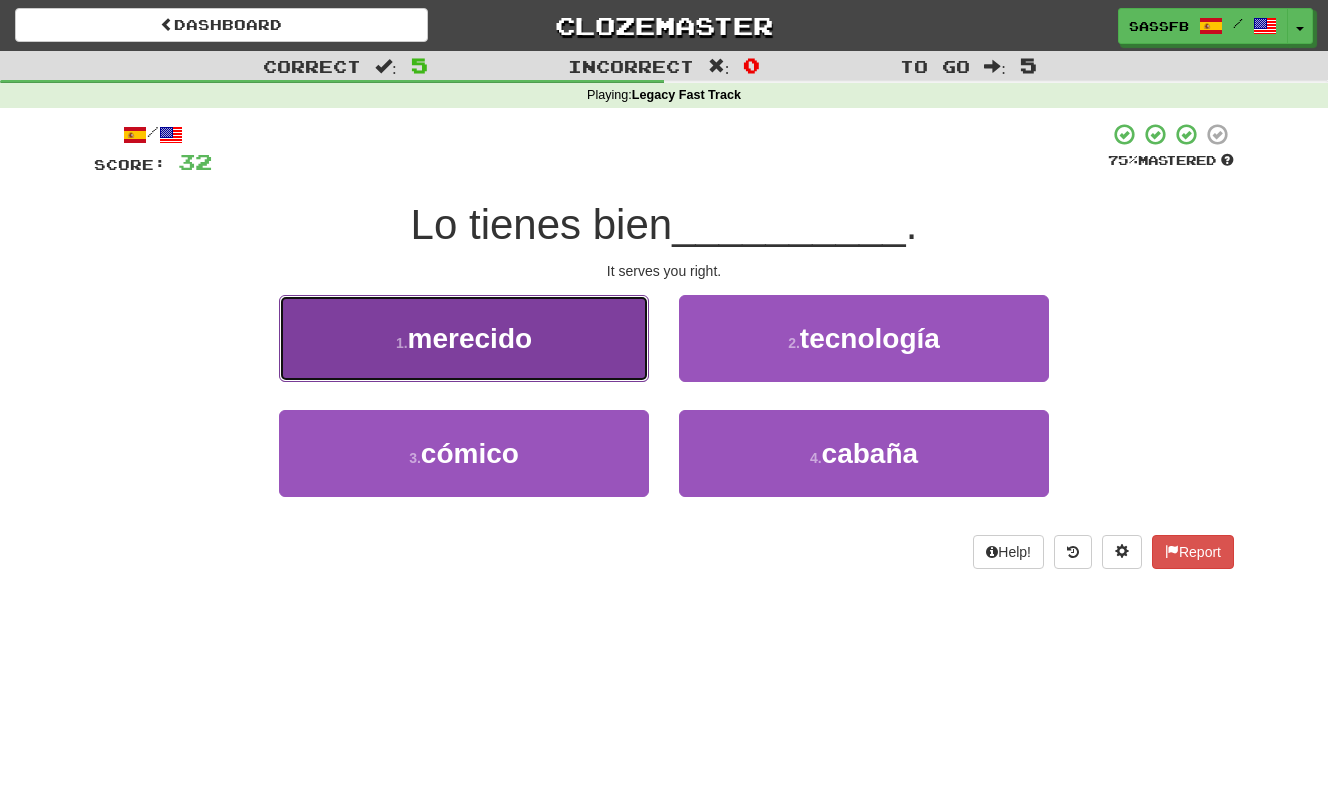 click on "[NUMBER] .  merecido" at bounding box center (464, 338) 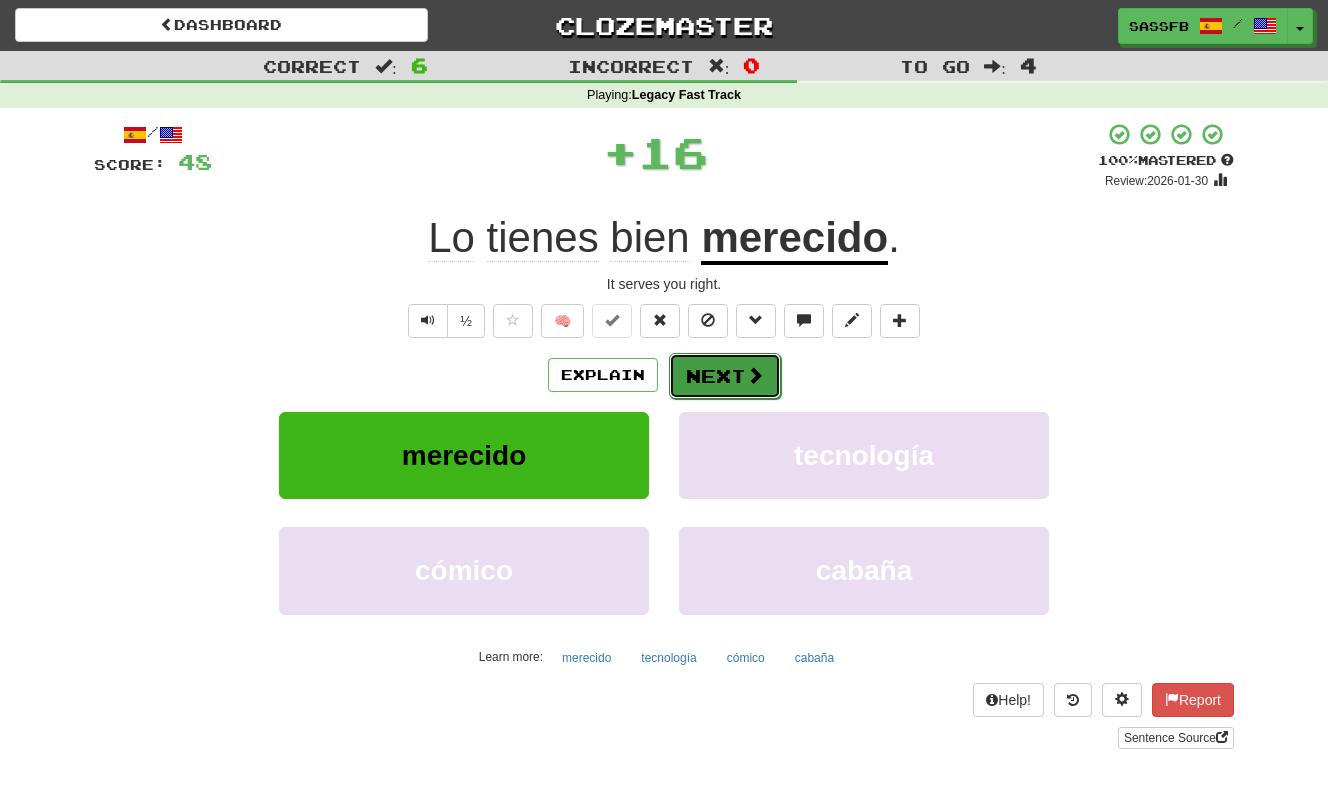 click at bounding box center (755, 375) 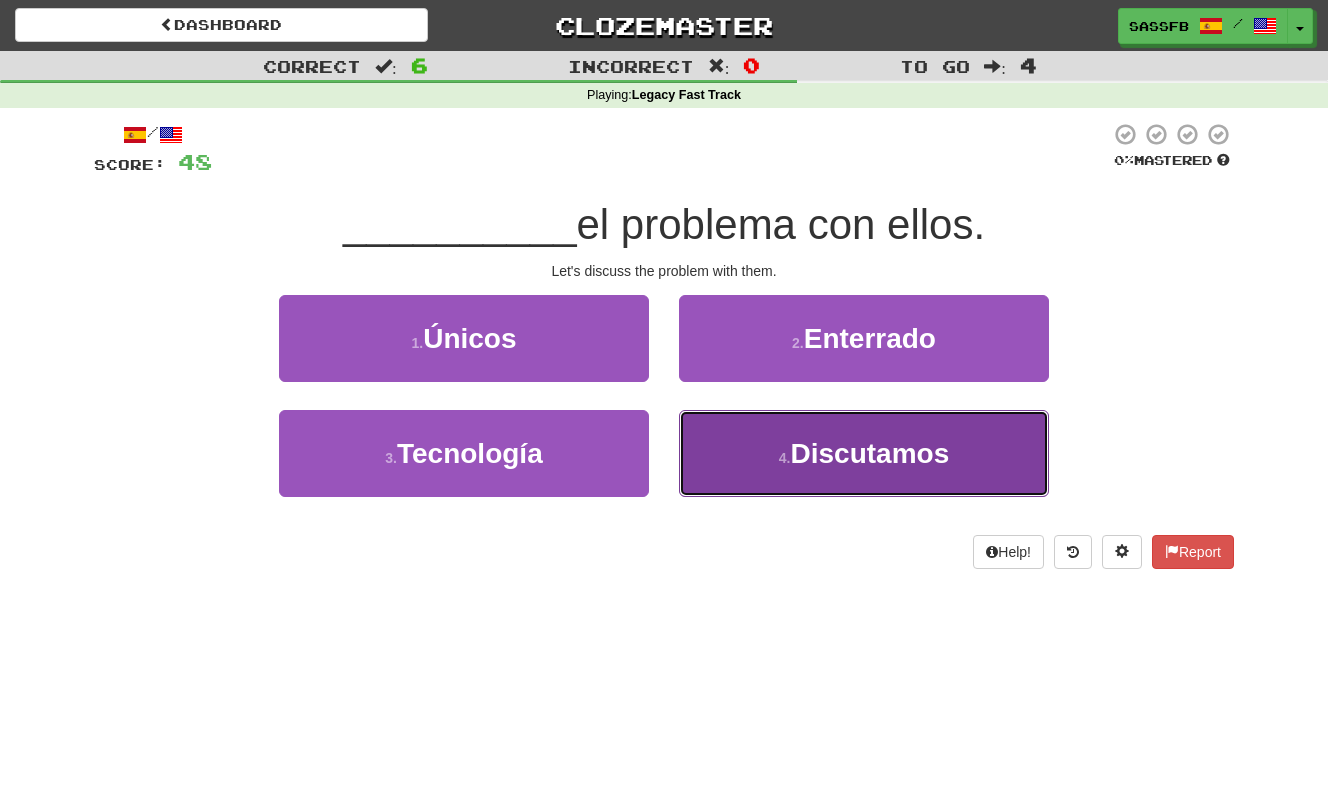 click on "Discutamos" at bounding box center [869, 453] 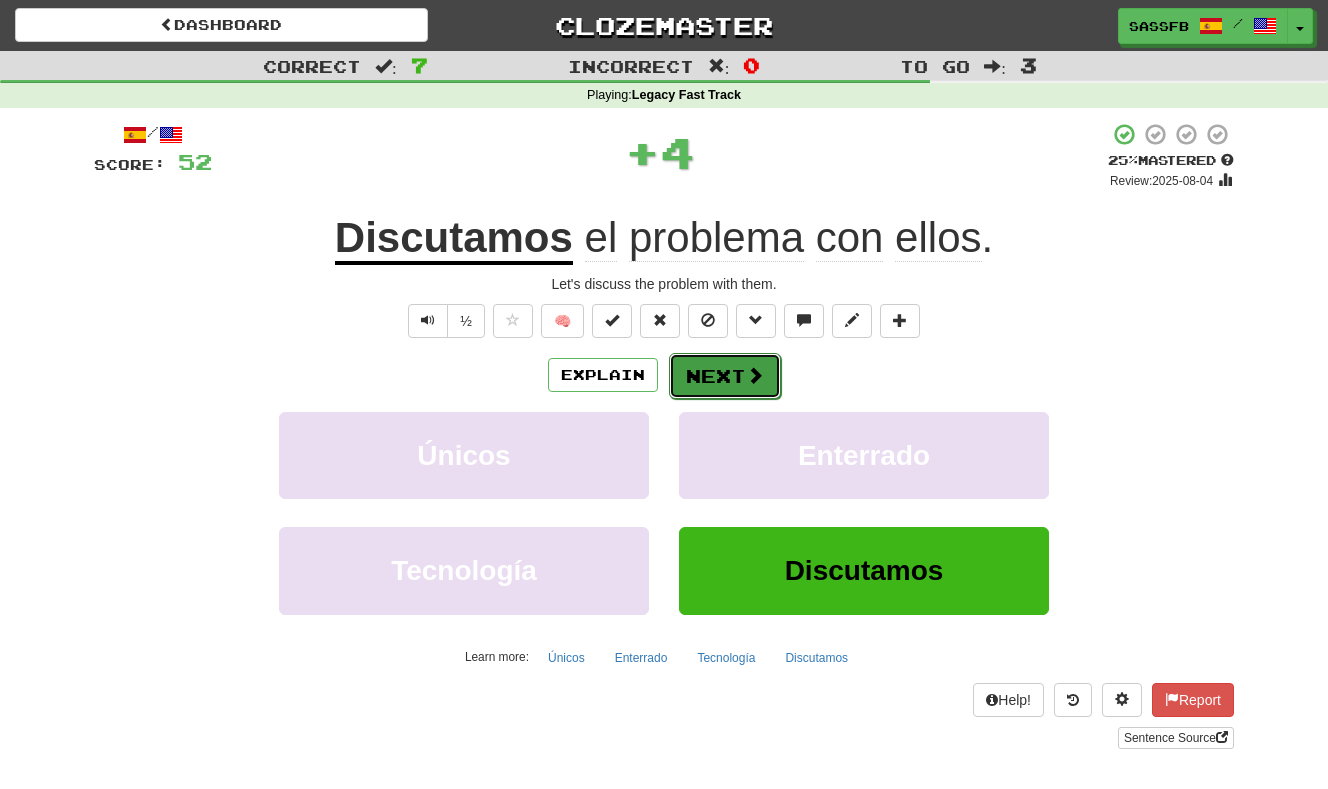 click on "Next" at bounding box center [725, 376] 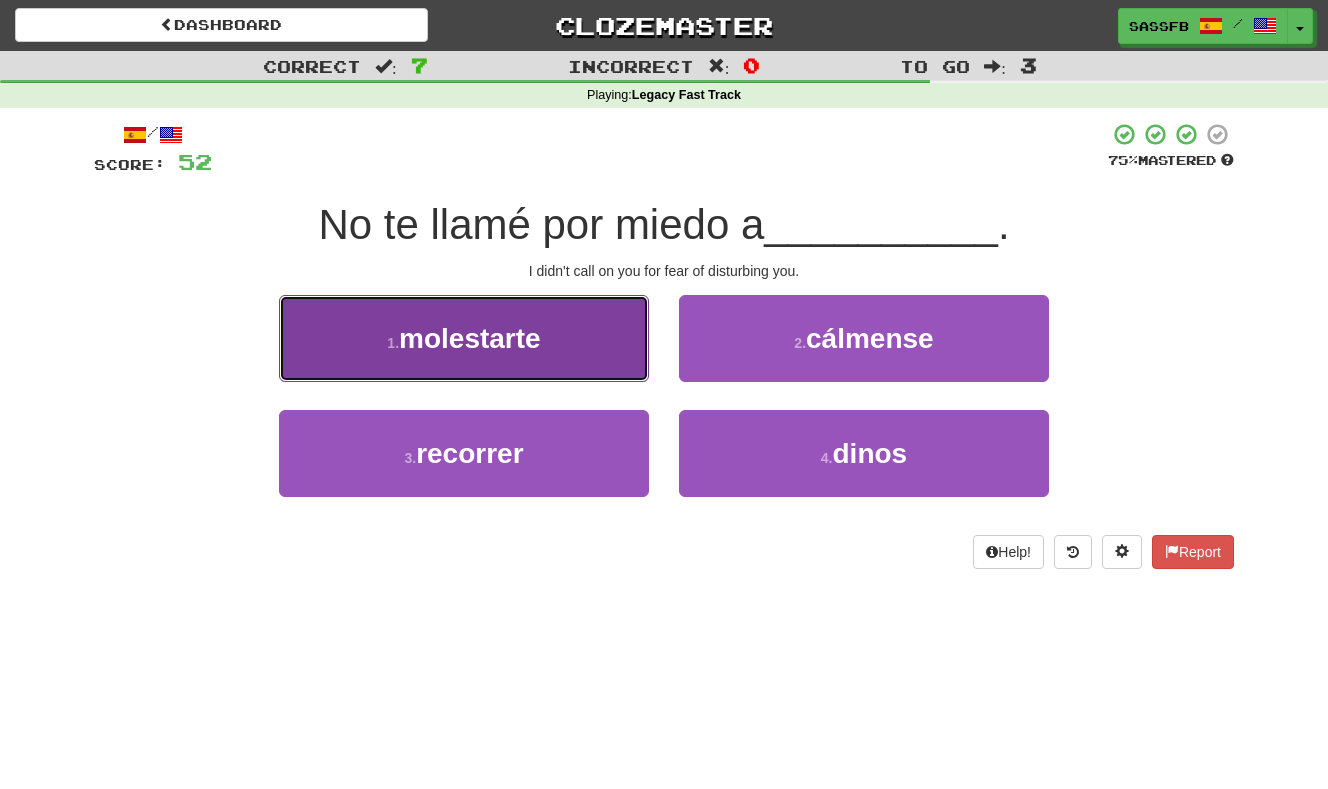 click on "[NUMBER] .  molestarte" at bounding box center [464, 338] 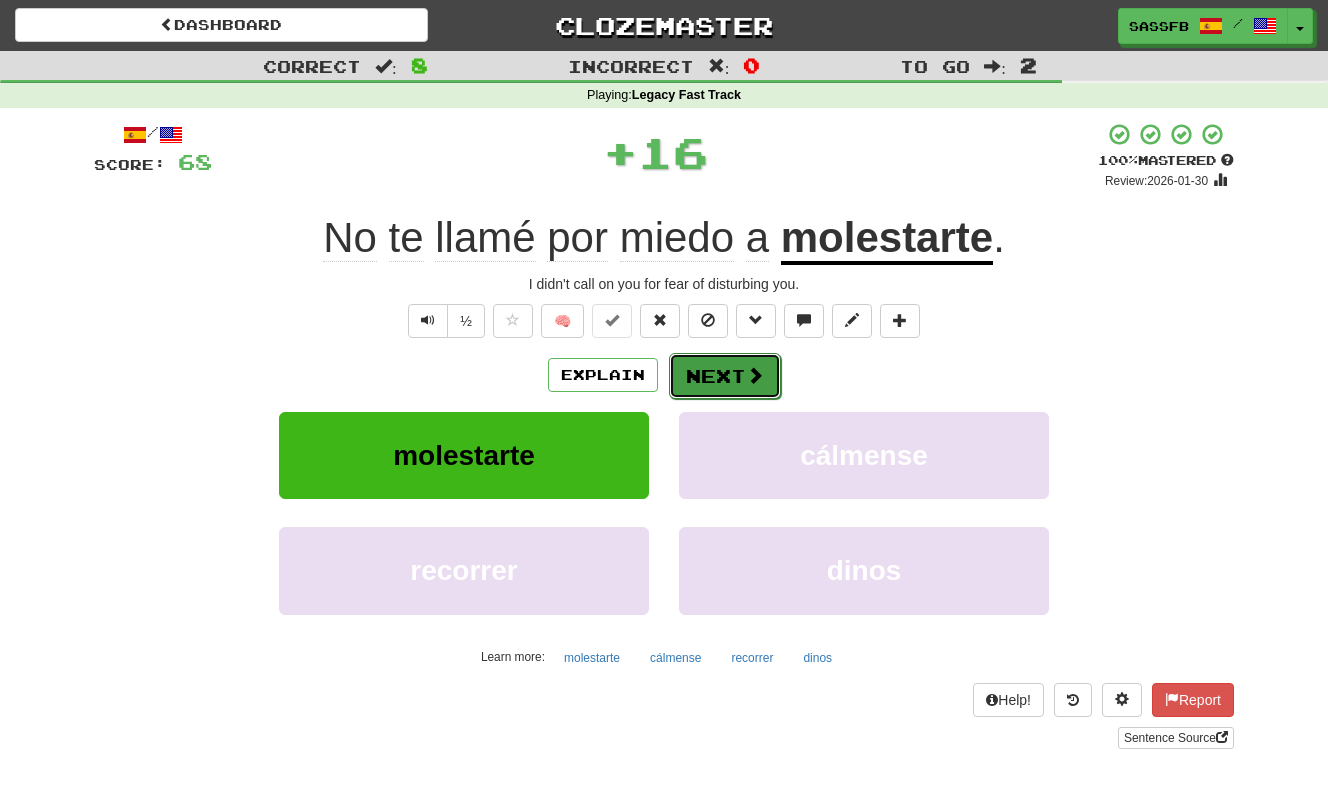 click on "Next" at bounding box center (725, 376) 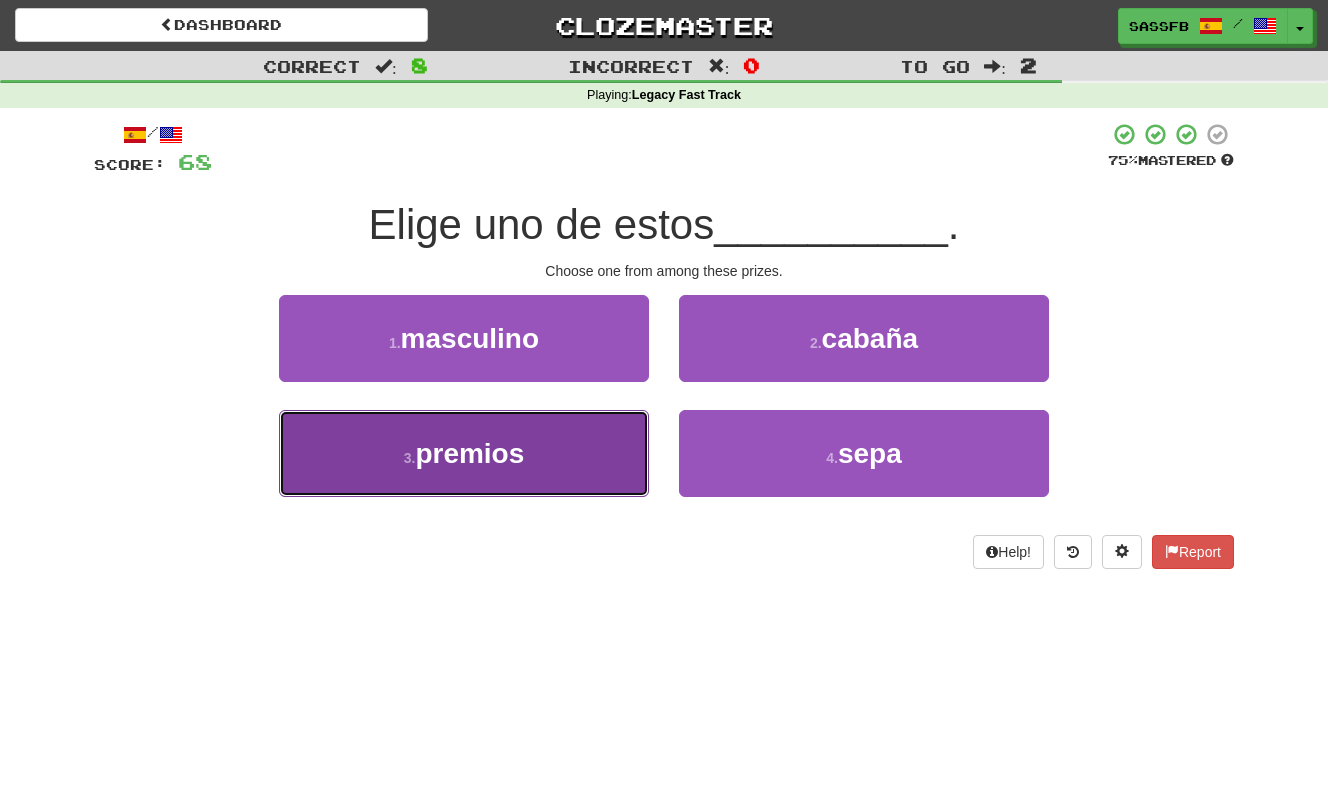 click on "3 .  premios" at bounding box center [464, 453] 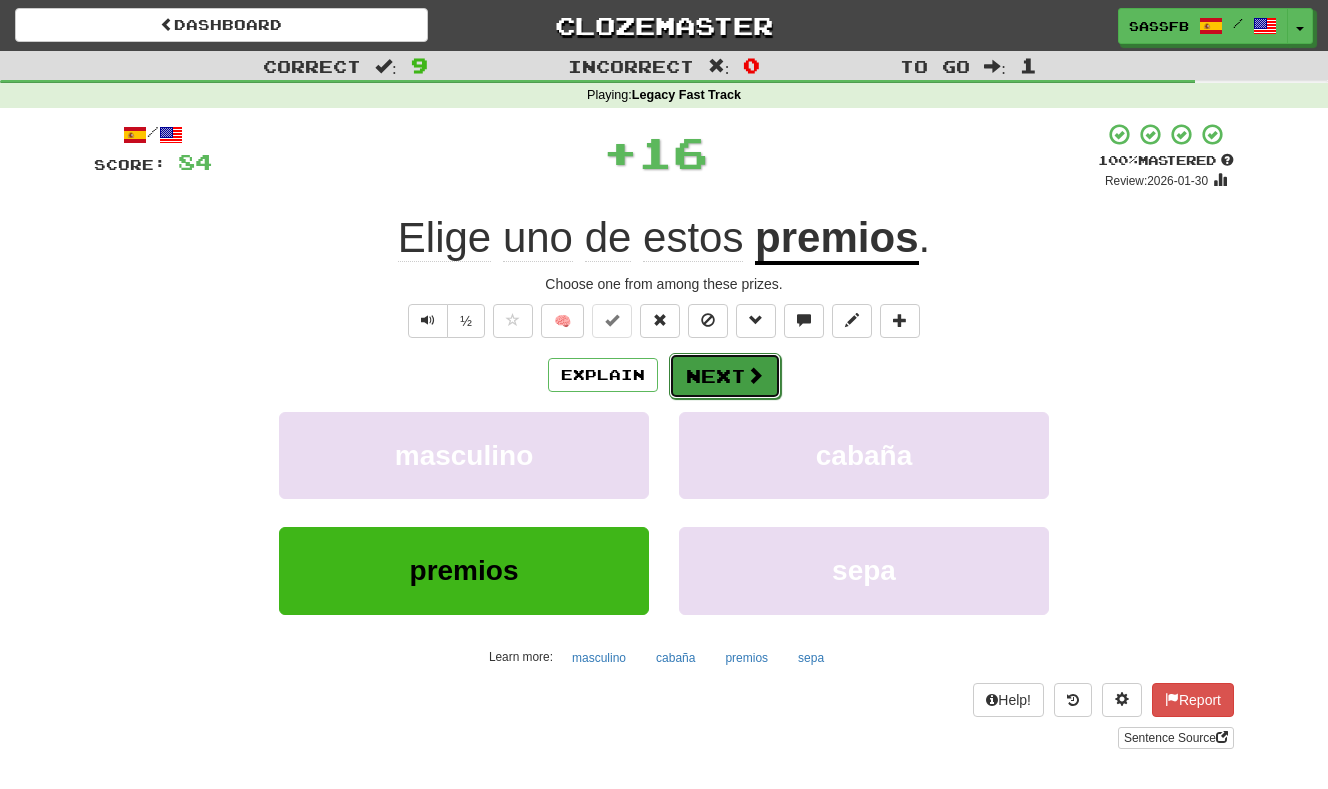 click on "Next" at bounding box center [725, 376] 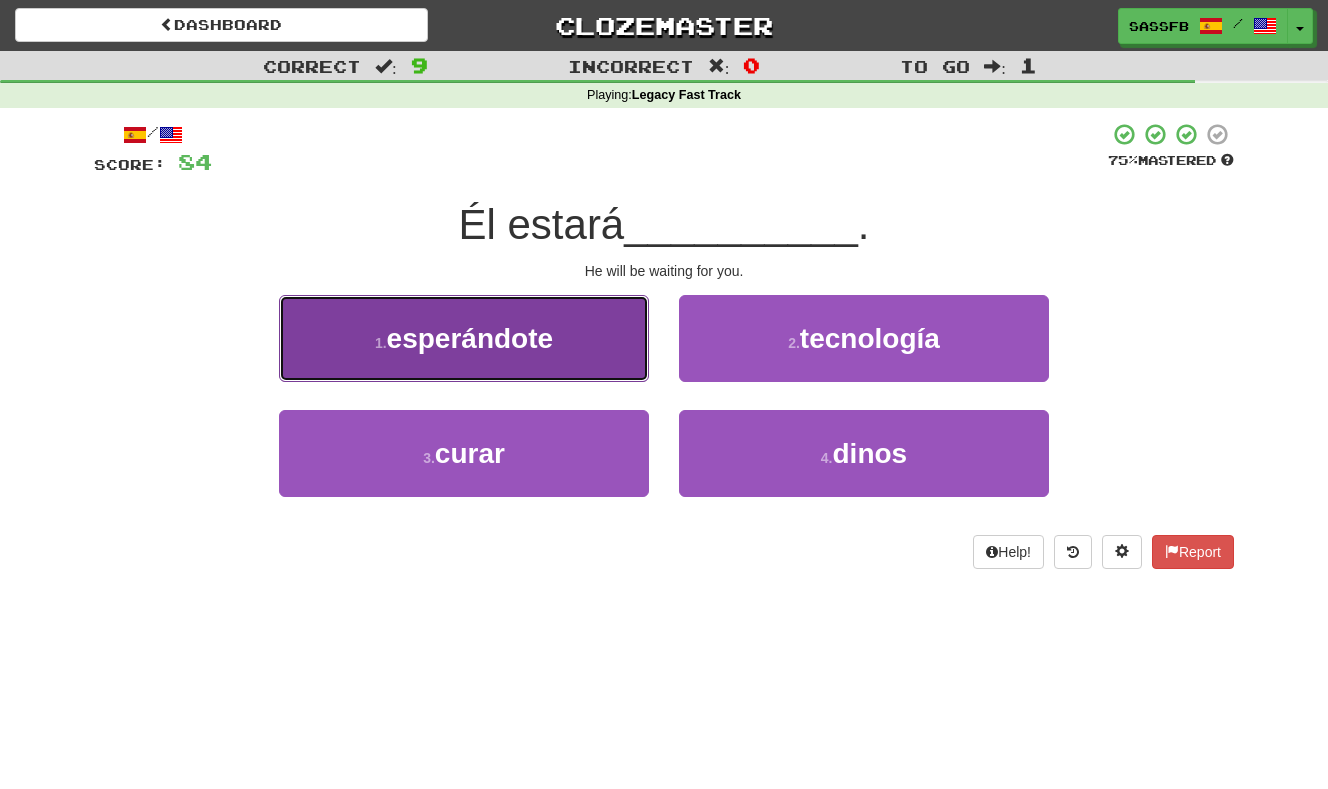 click on "1 .  esperándote" at bounding box center (464, 338) 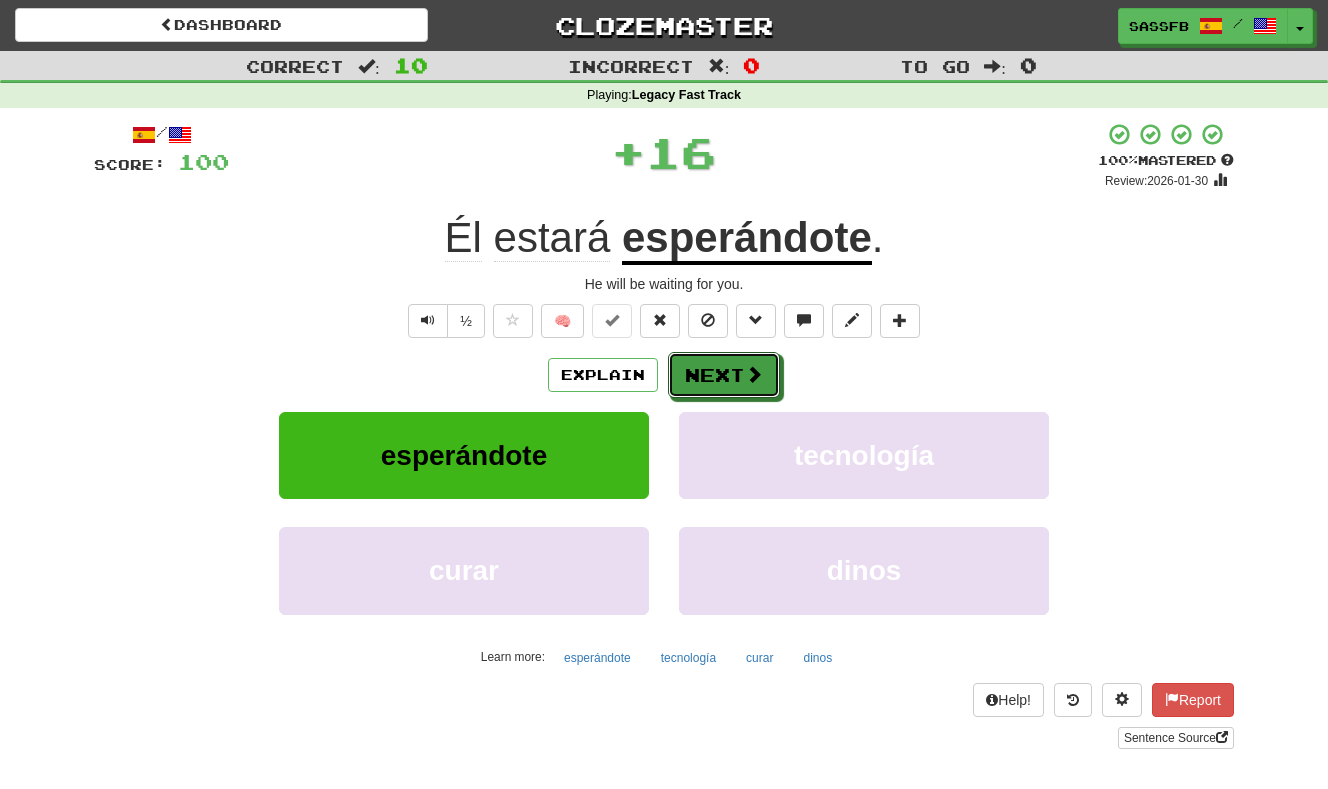 click on "Next" at bounding box center (724, 375) 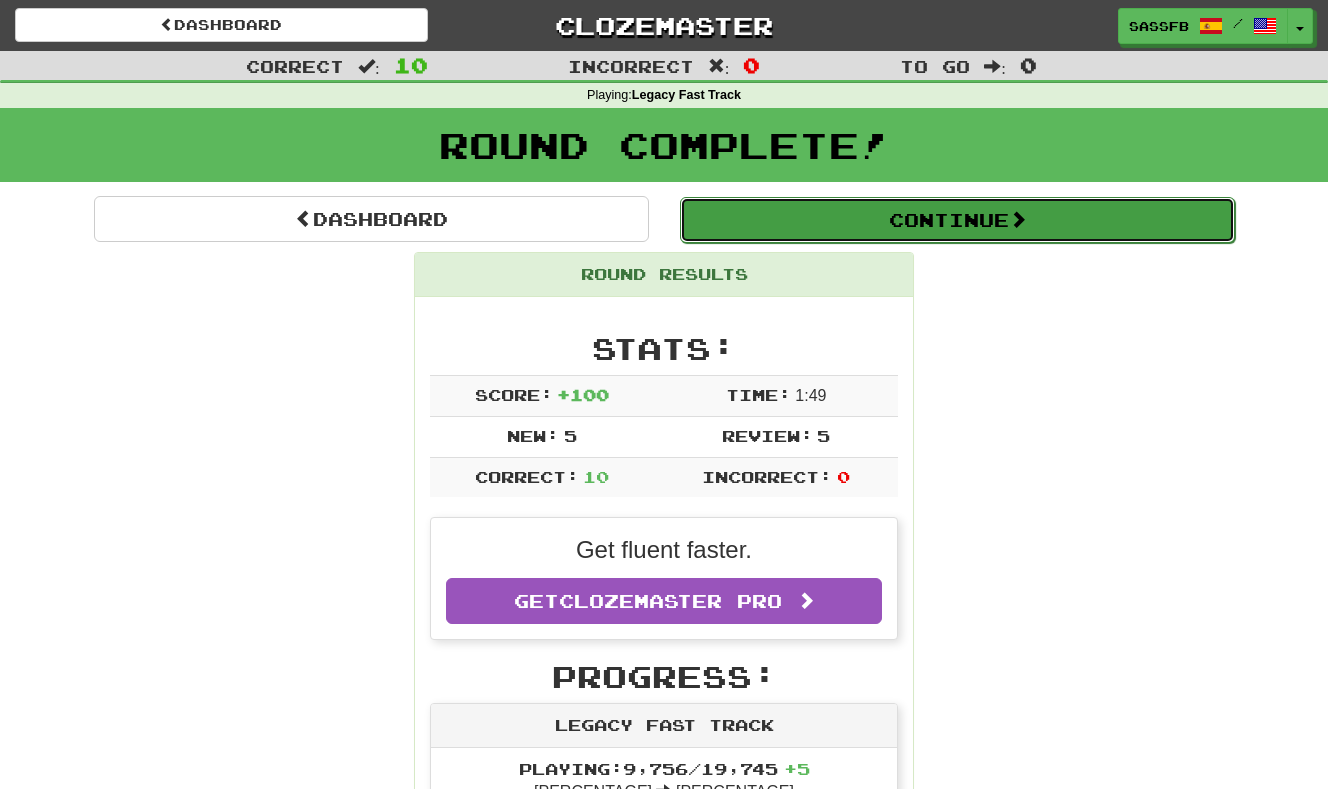 click on "Continue" at bounding box center (957, 220) 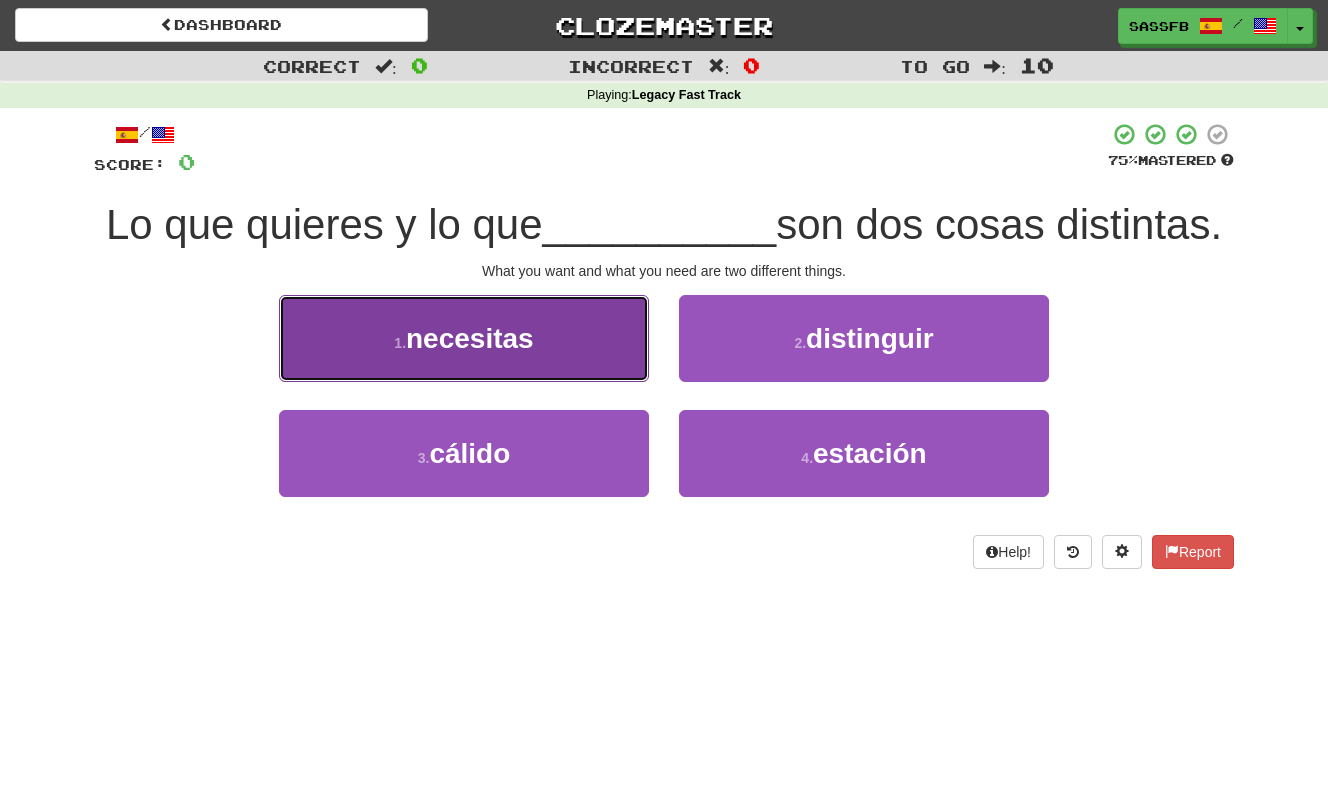 click on "1 .  necesitas" at bounding box center [464, 338] 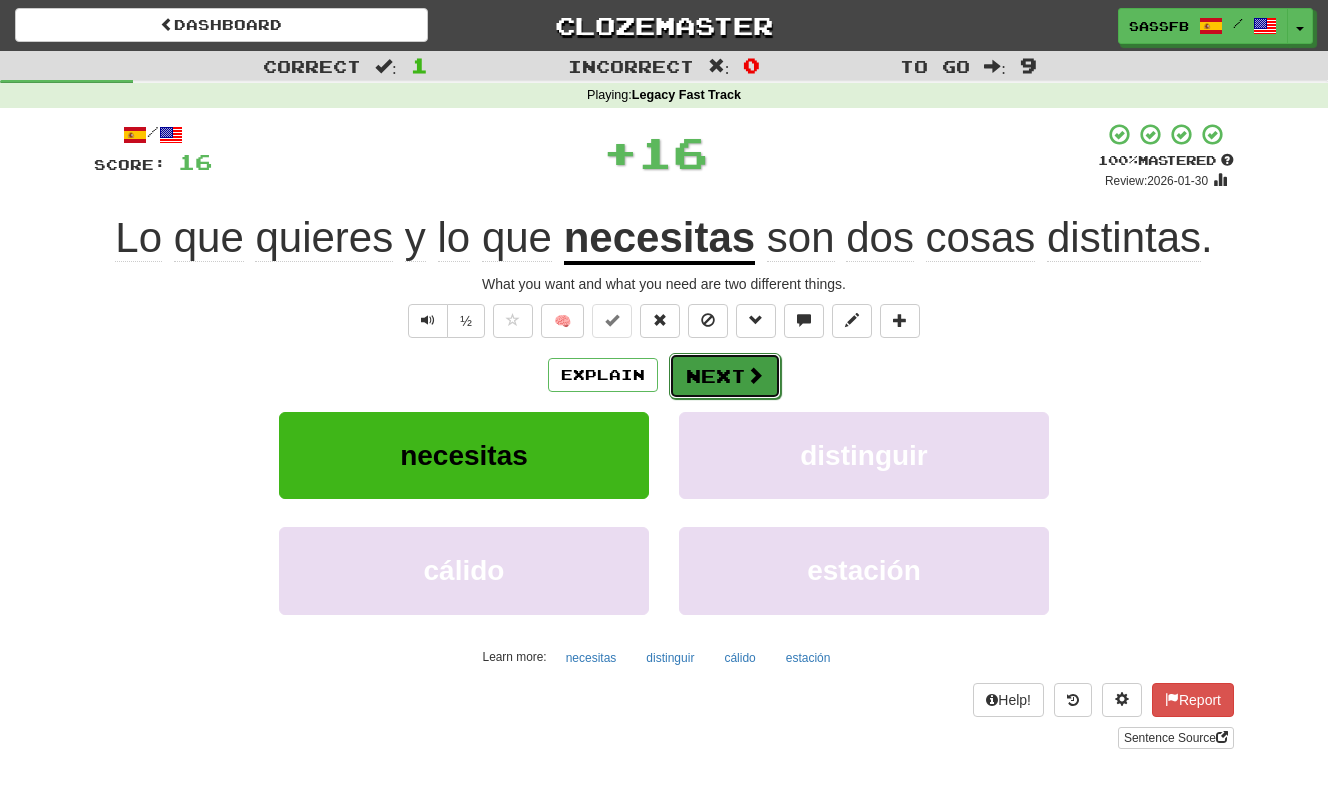 click on "Next" at bounding box center [725, 376] 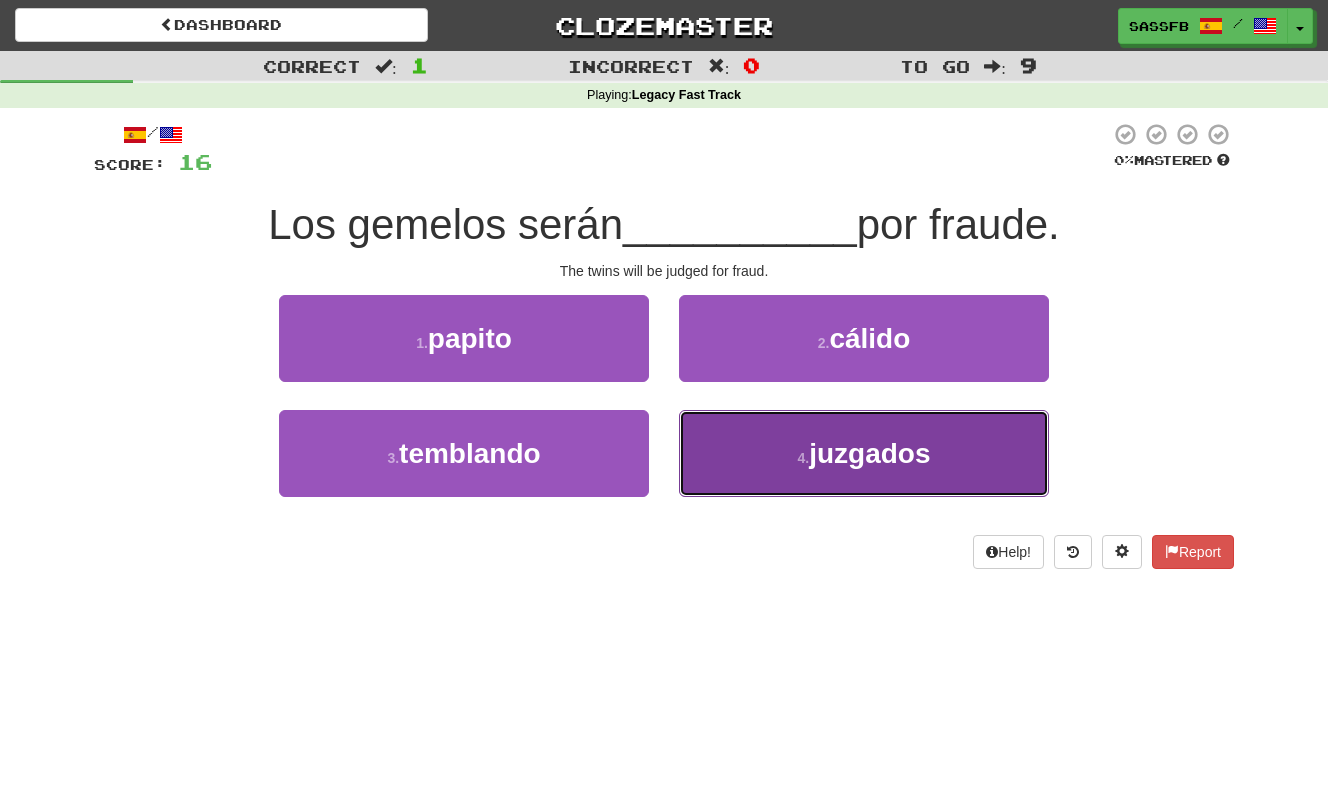 click on "[NUMBER] .  juzgados" at bounding box center (864, 453) 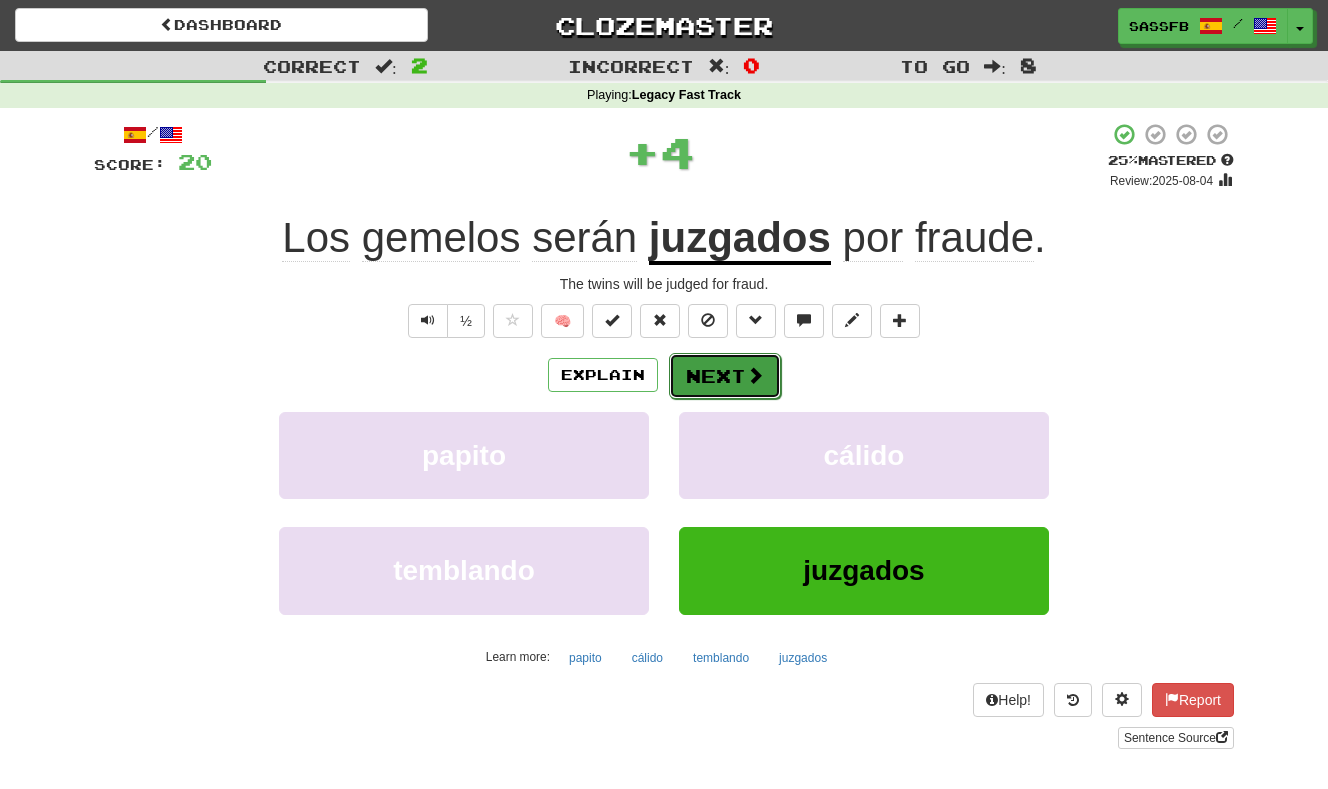 click on "Next" at bounding box center [725, 376] 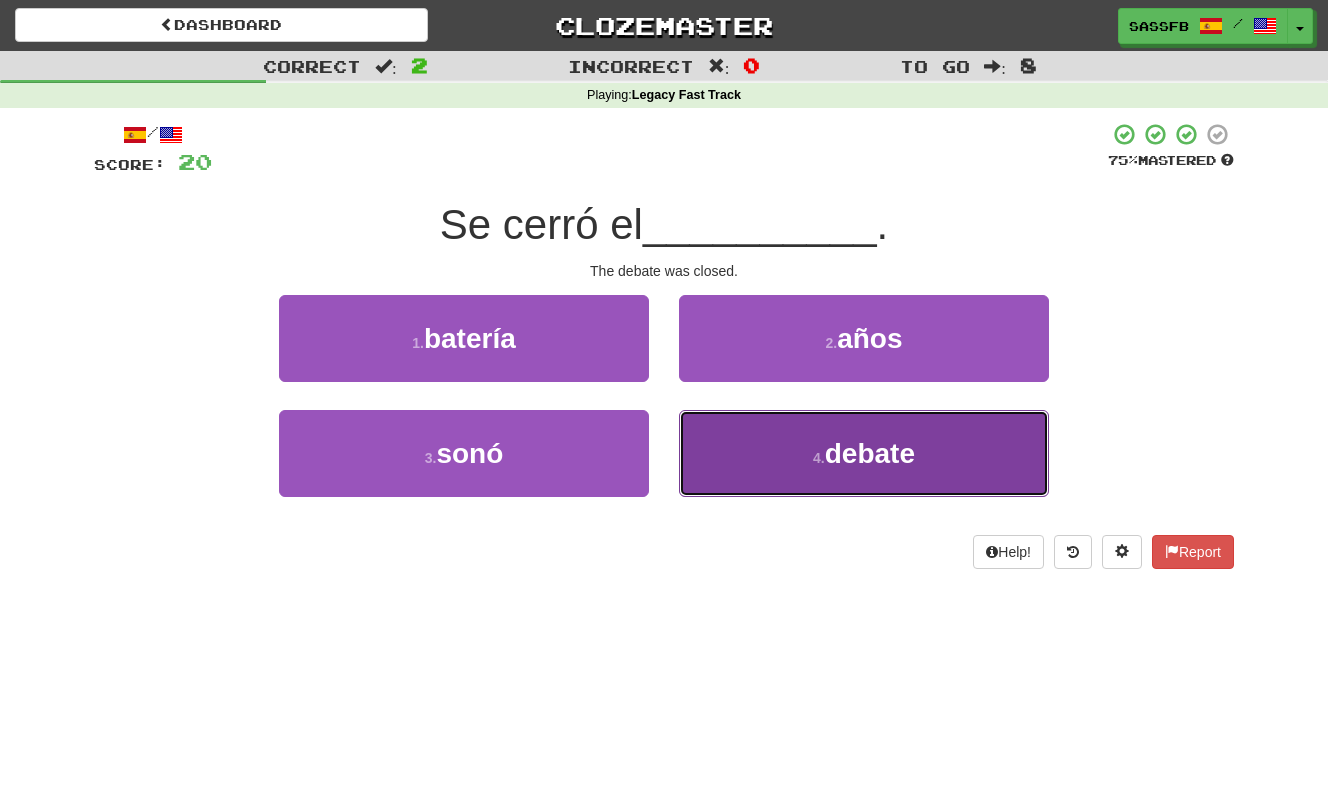 click on "4 ." at bounding box center (819, 458) 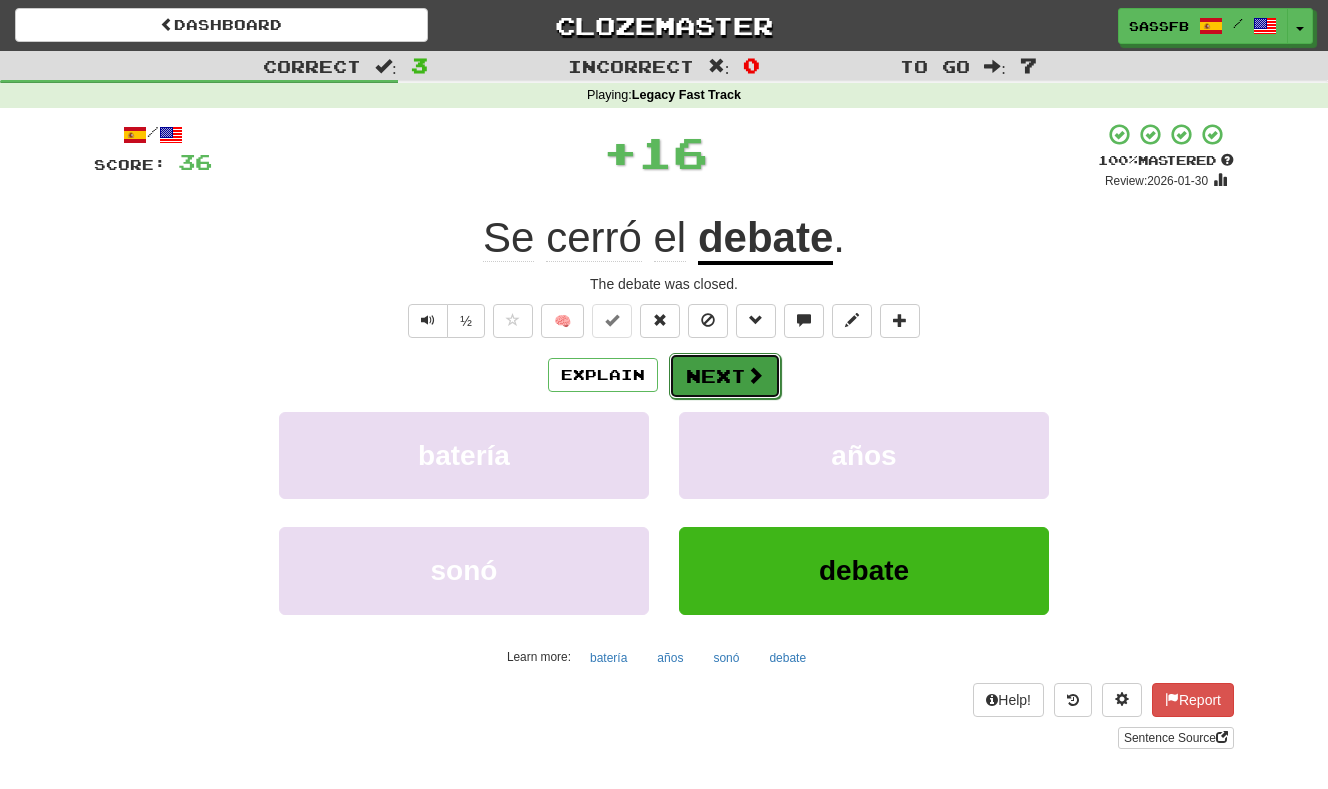 click on "Next" at bounding box center (725, 376) 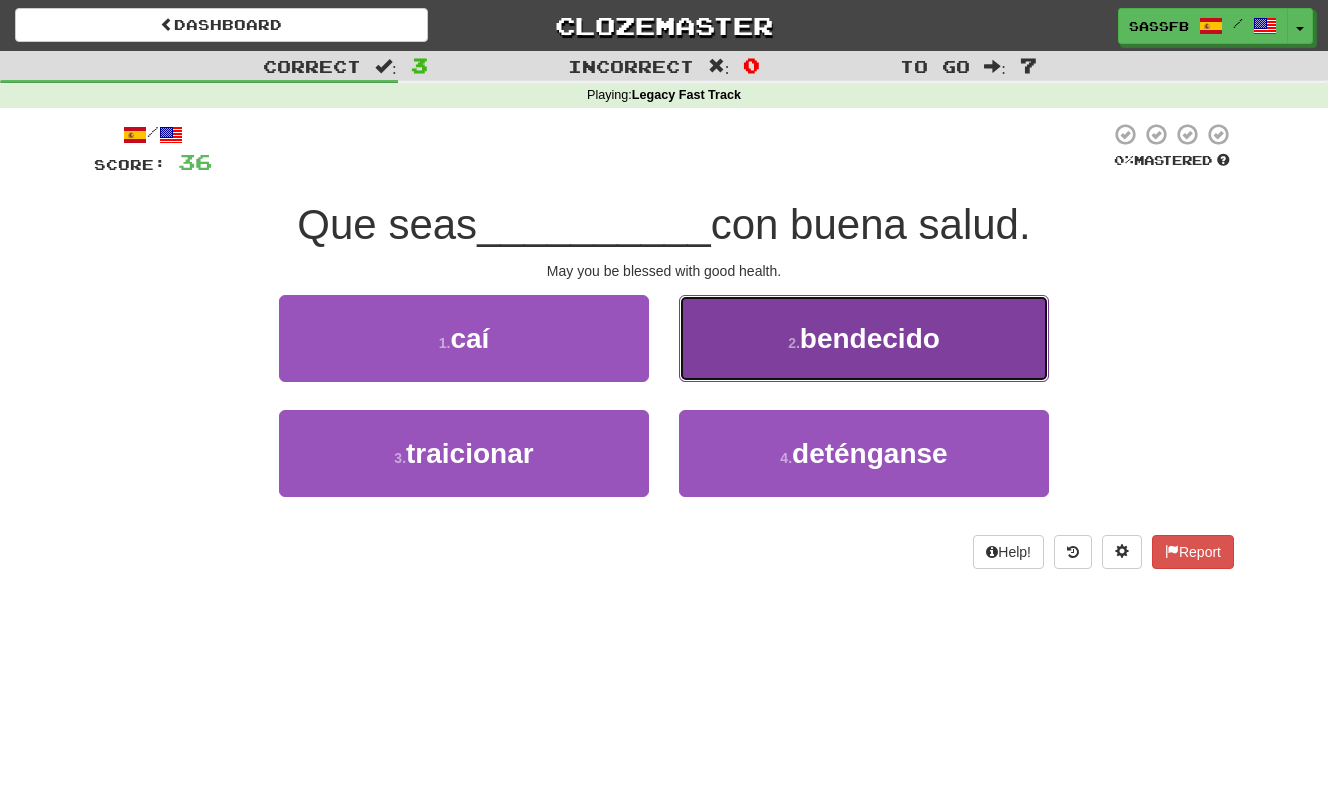 click on "bendecido" at bounding box center (870, 338) 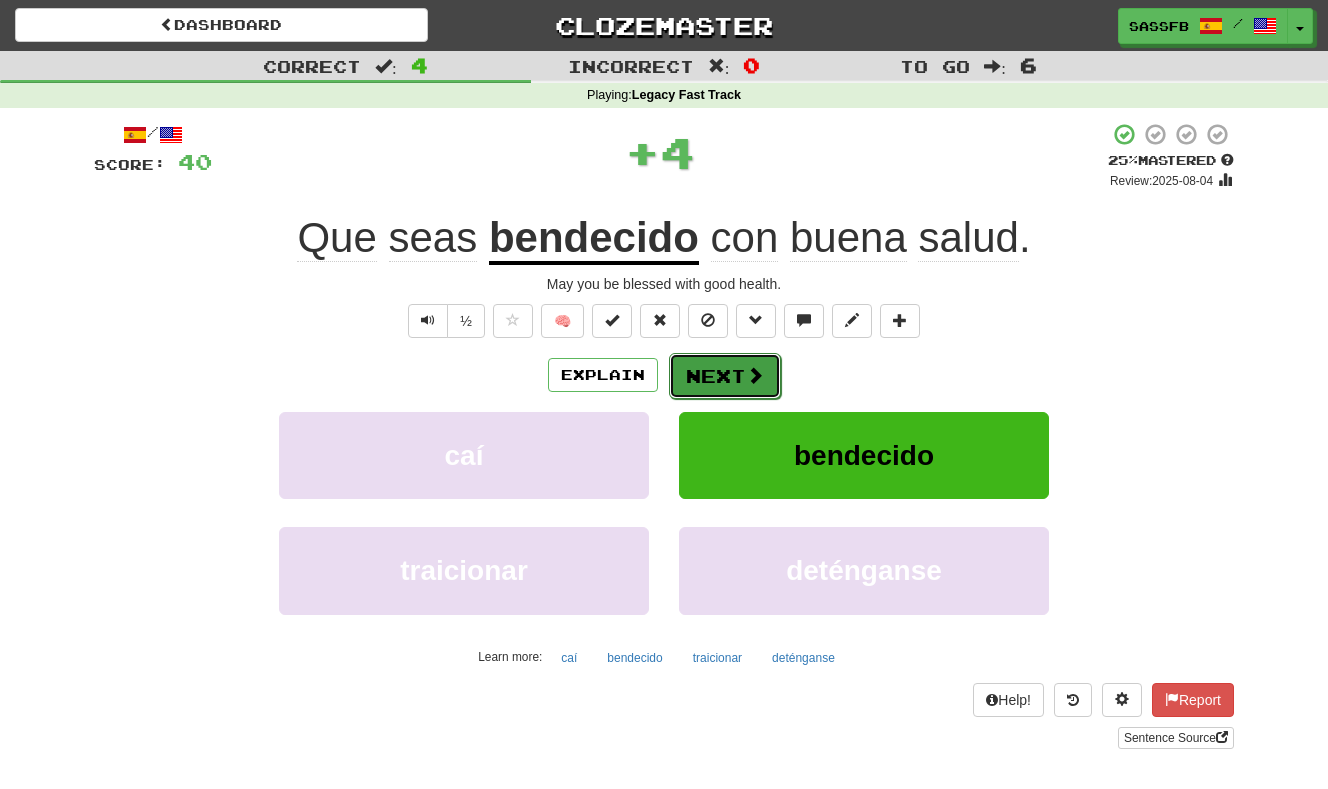 click on "Next" at bounding box center [725, 376] 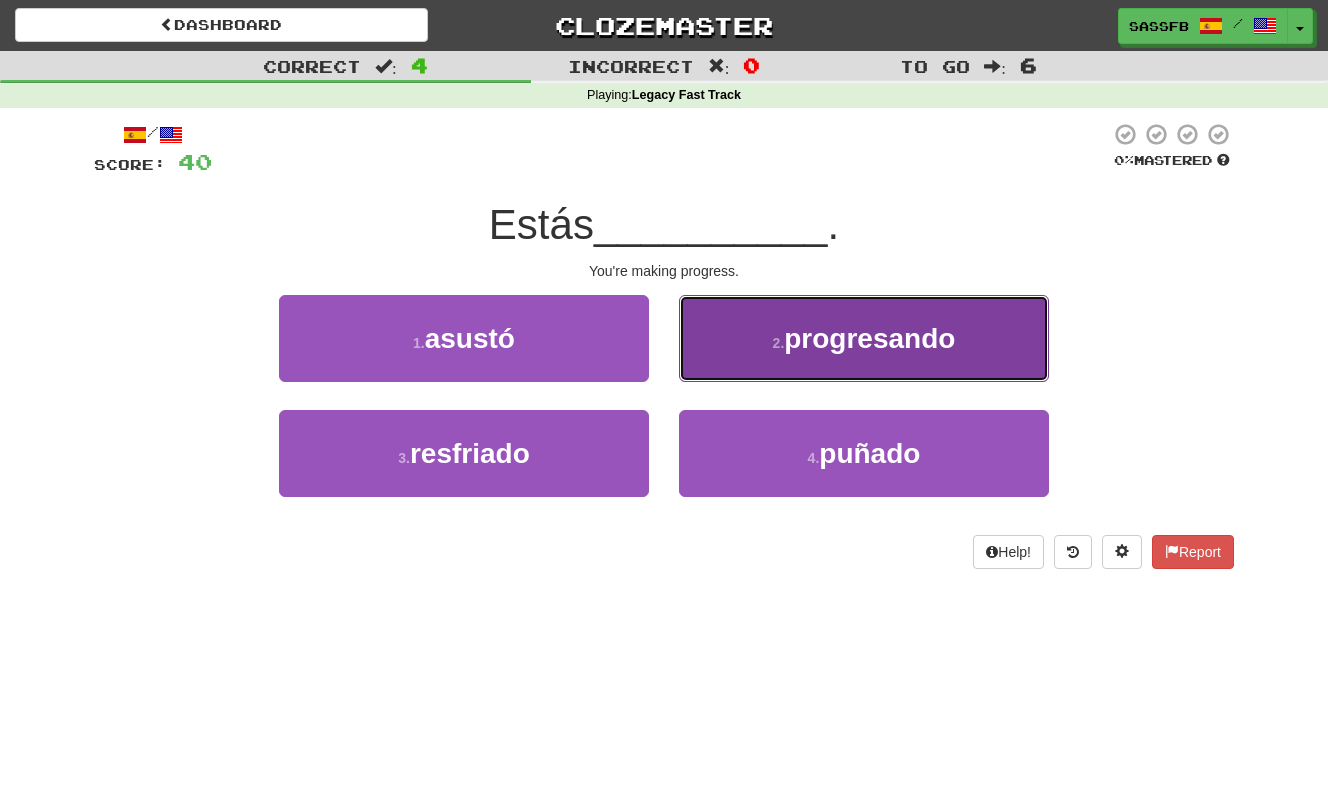click on "[NUMBER] .  progresando" at bounding box center [864, 338] 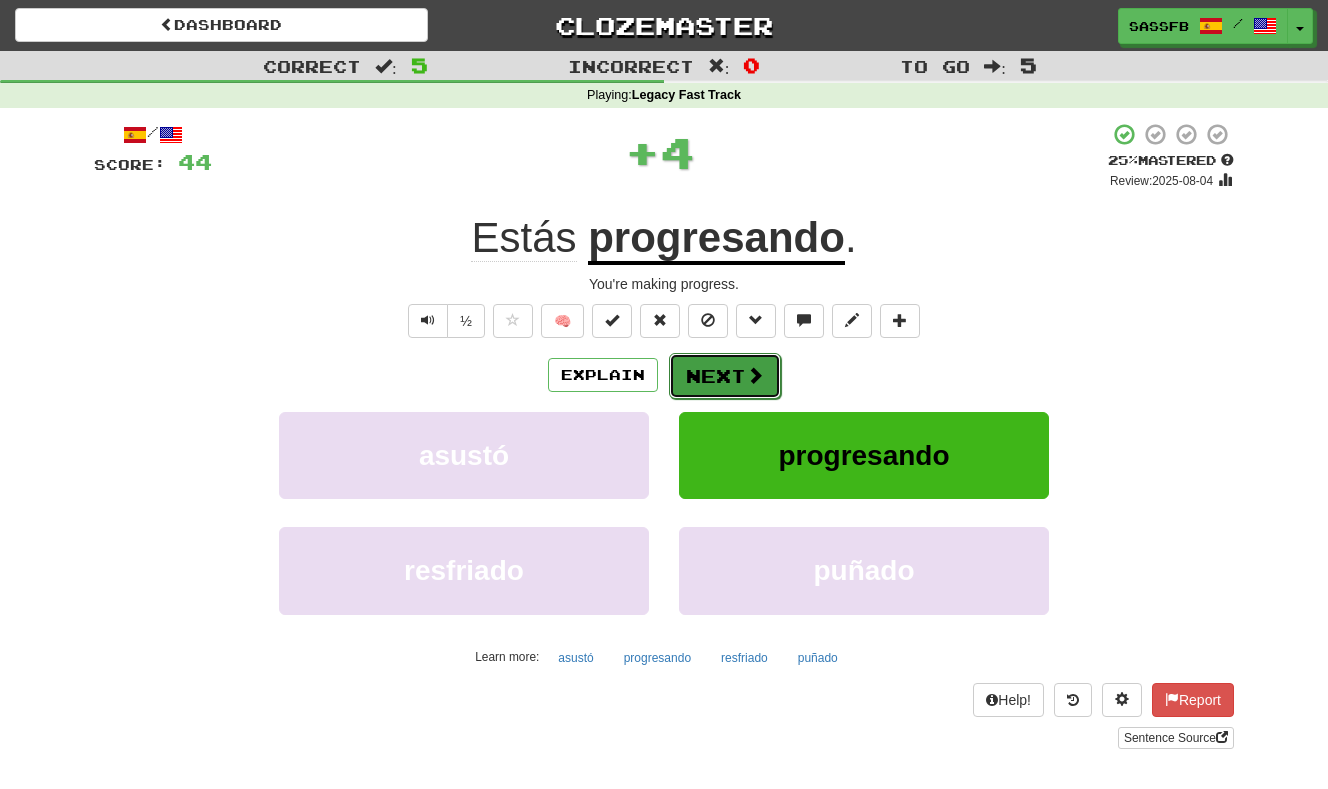 click on "Next" at bounding box center (725, 376) 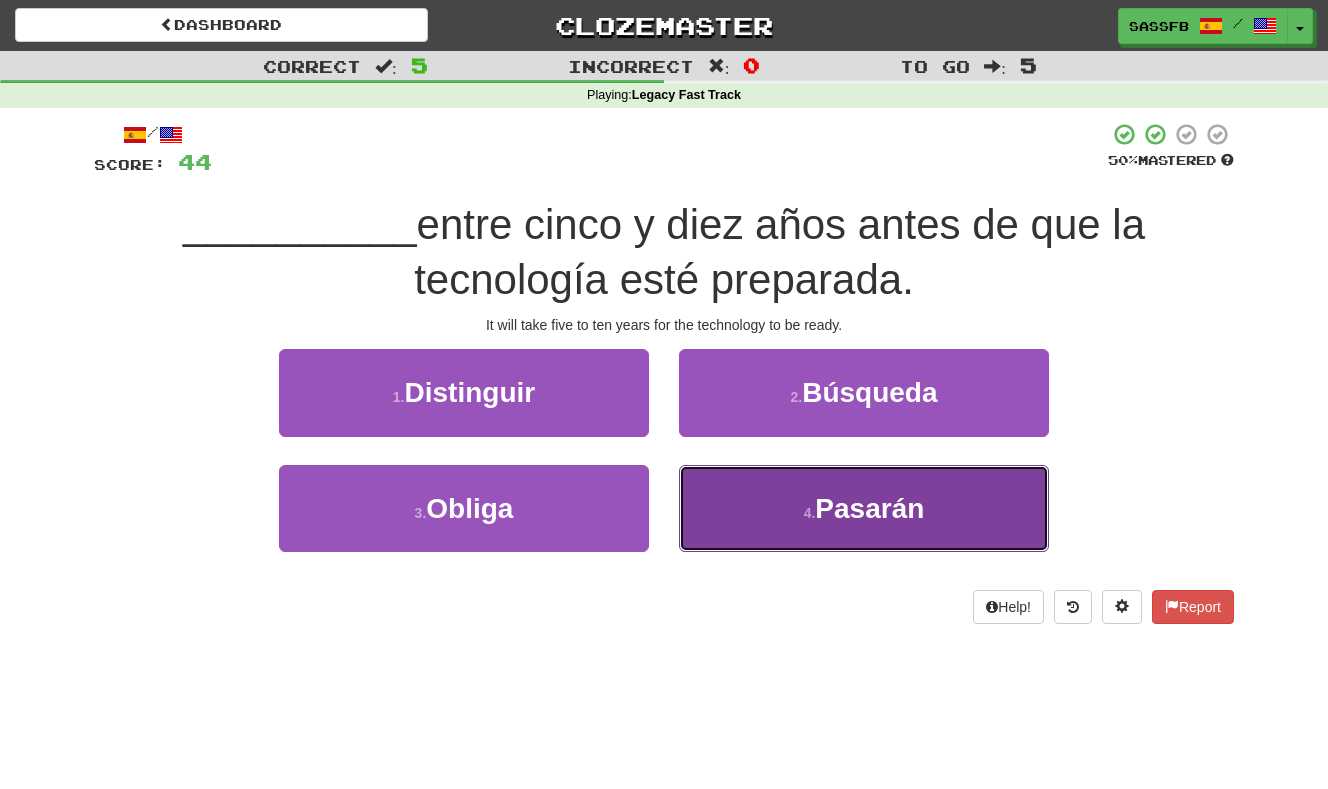 click on "Pasarán" at bounding box center (869, 508) 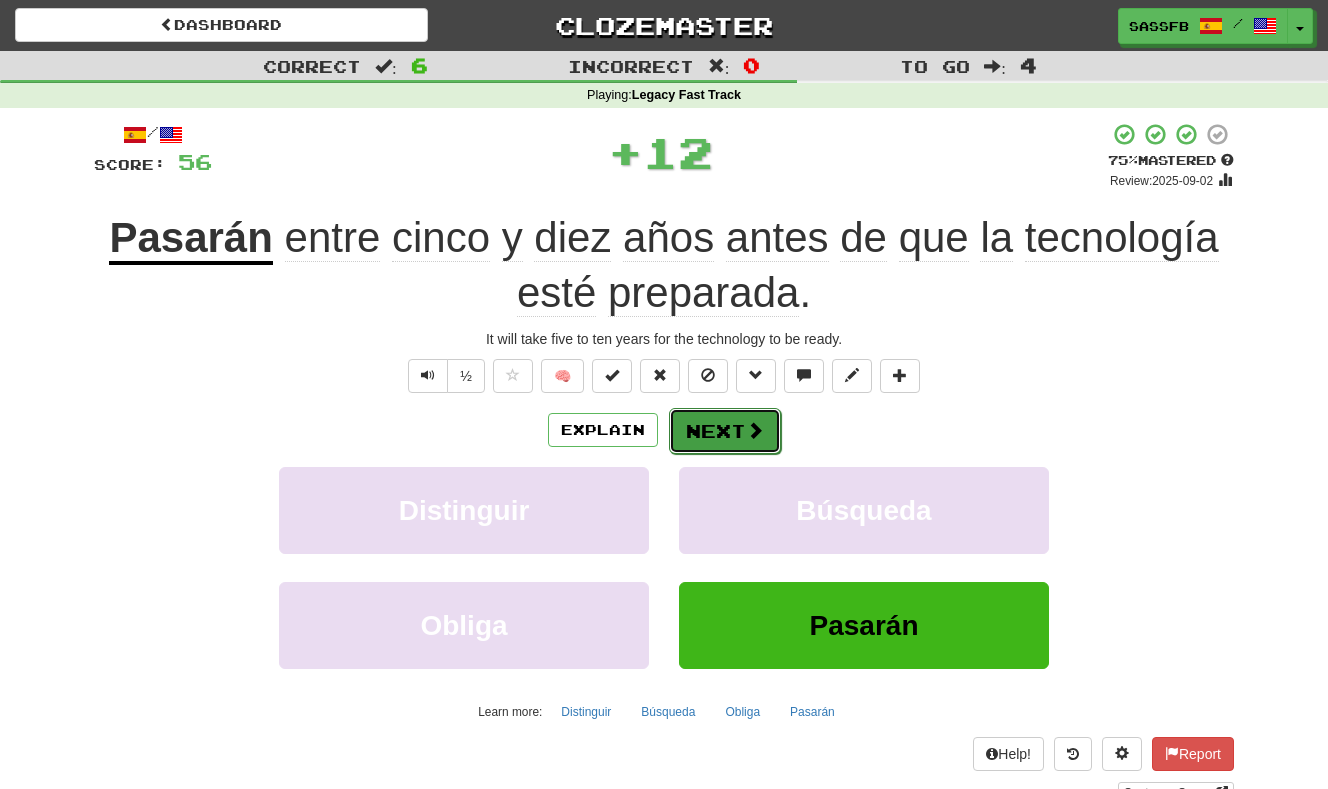 click on "Next" at bounding box center (725, 431) 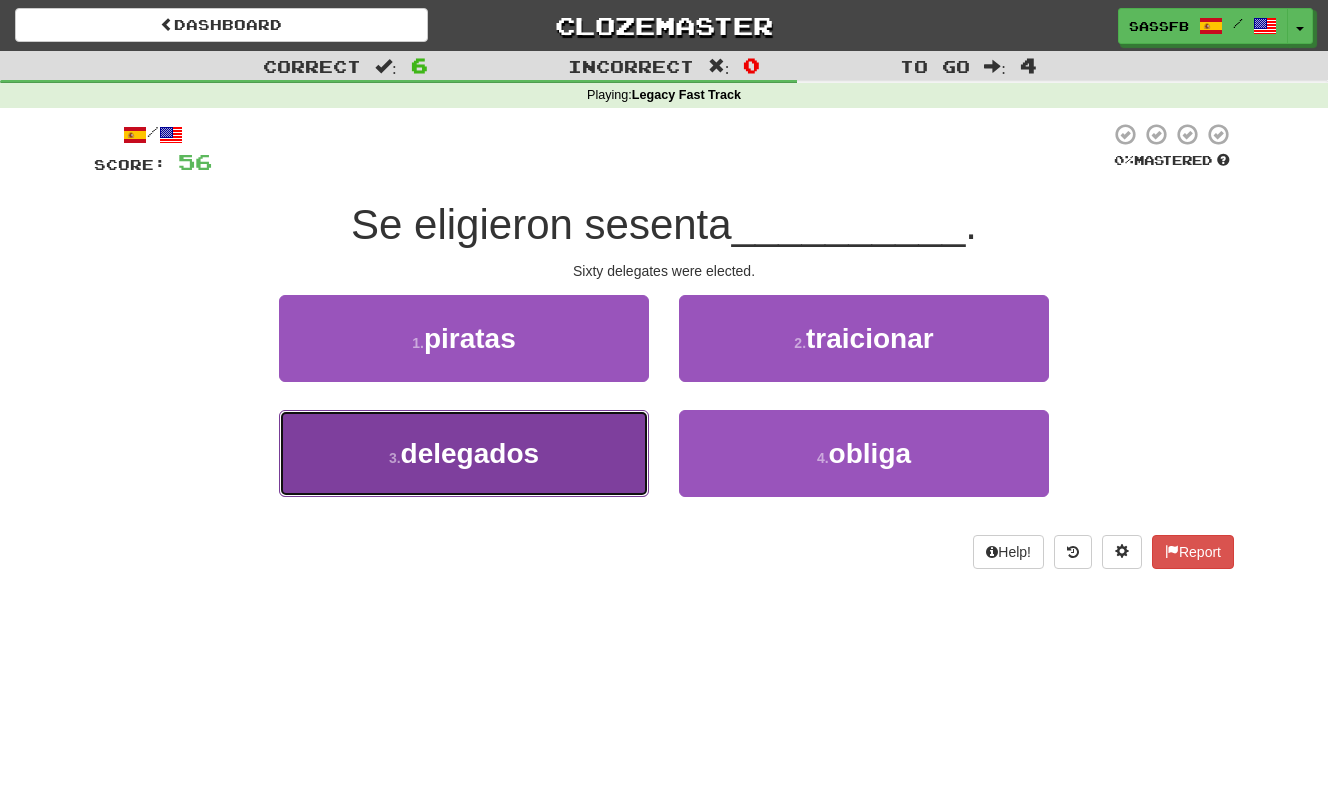 click on "[NUMBER] .  delegados" at bounding box center [464, 453] 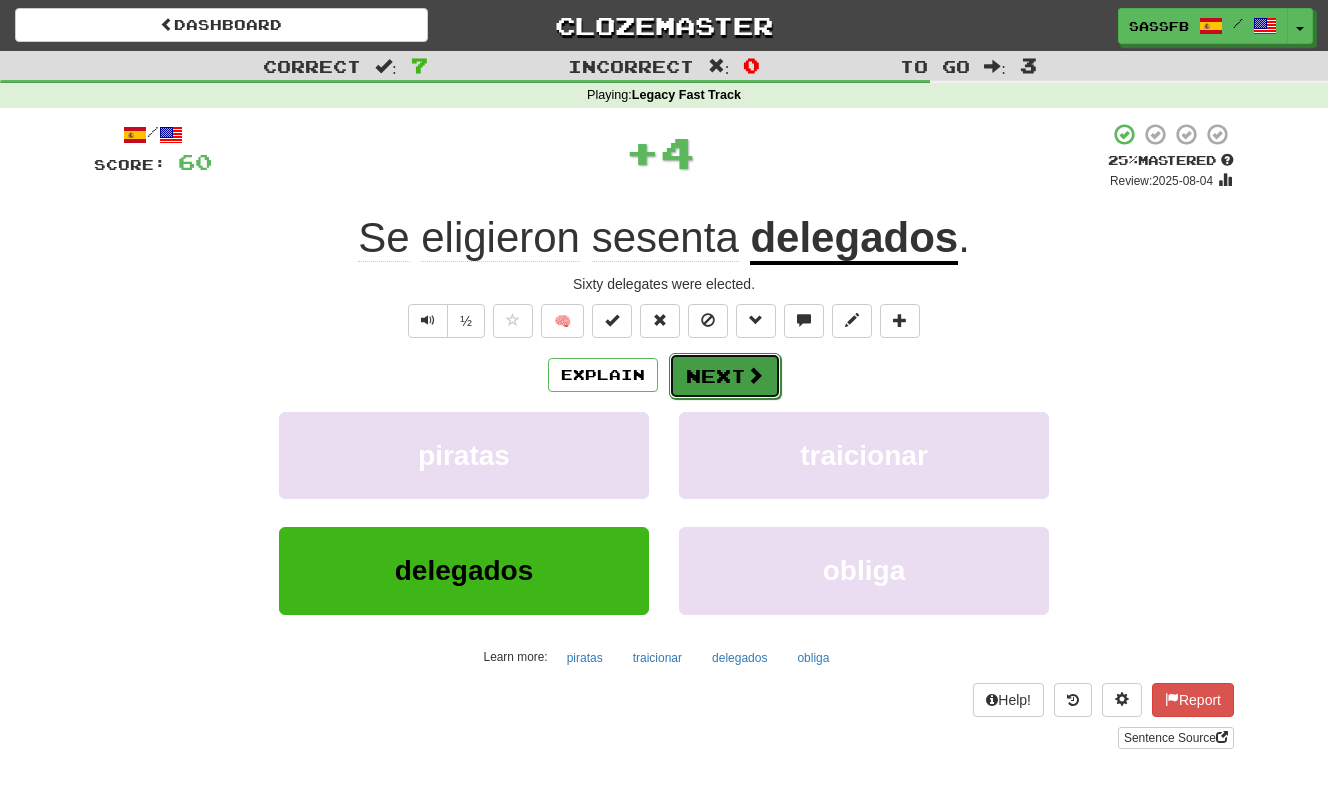 click on "Next" at bounding box center (725, 376) 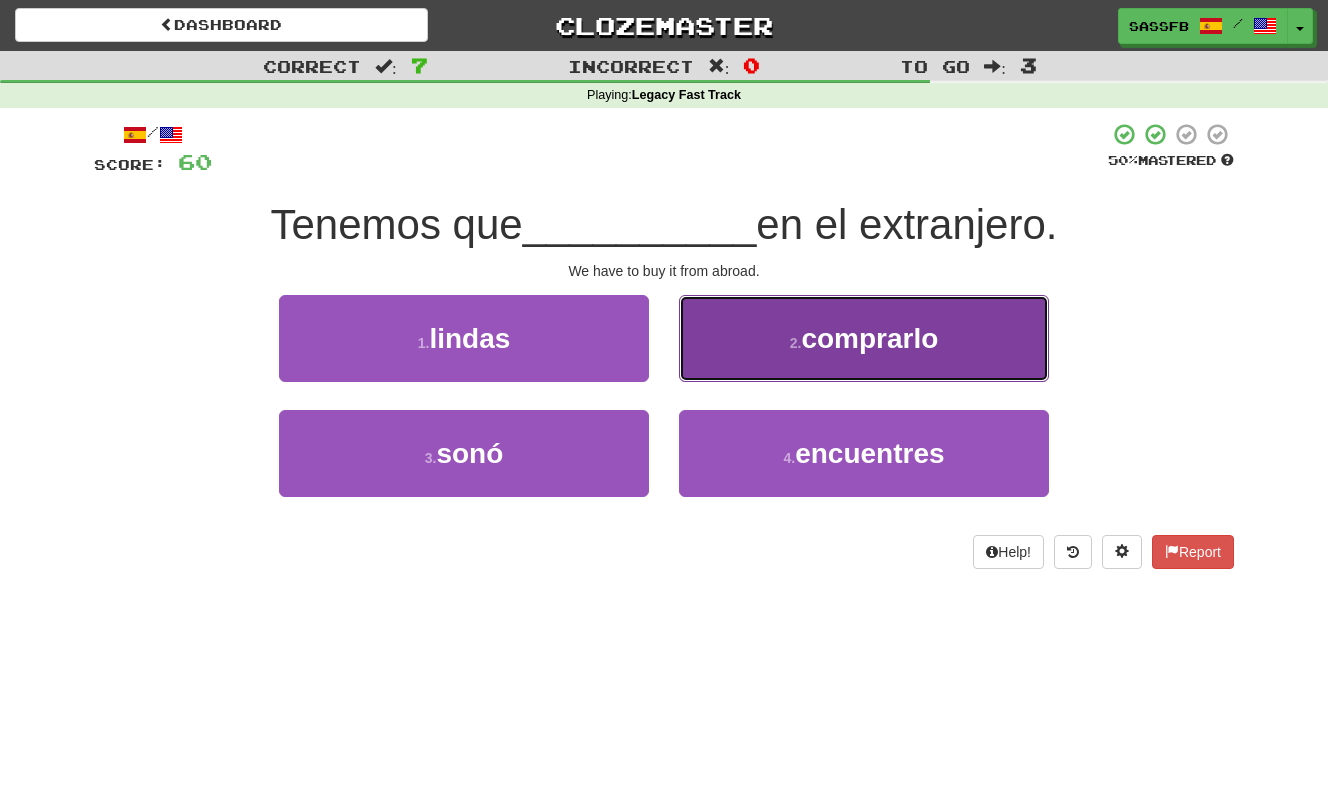 click on "comprarlo" at bounding box center (869, 338) 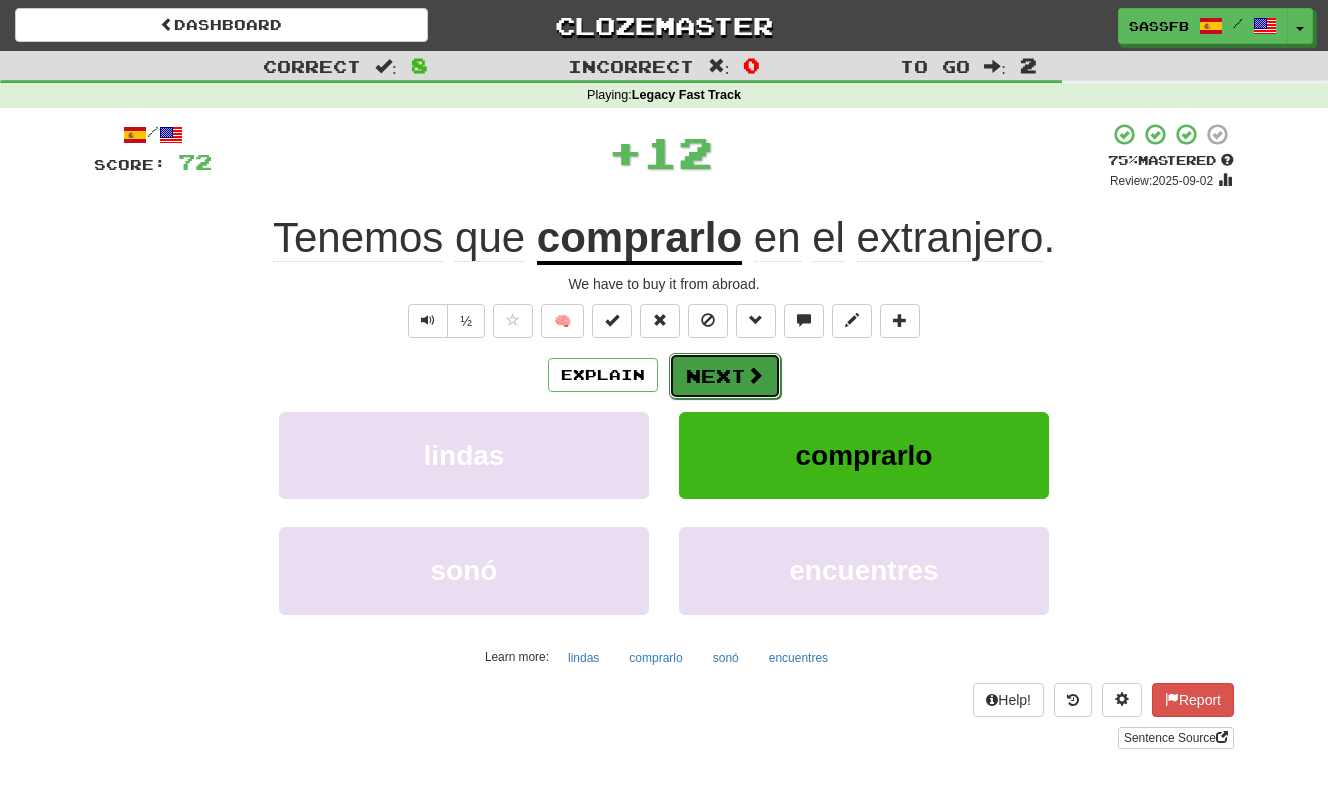 click on "Next" at bounding box center (725, 376) 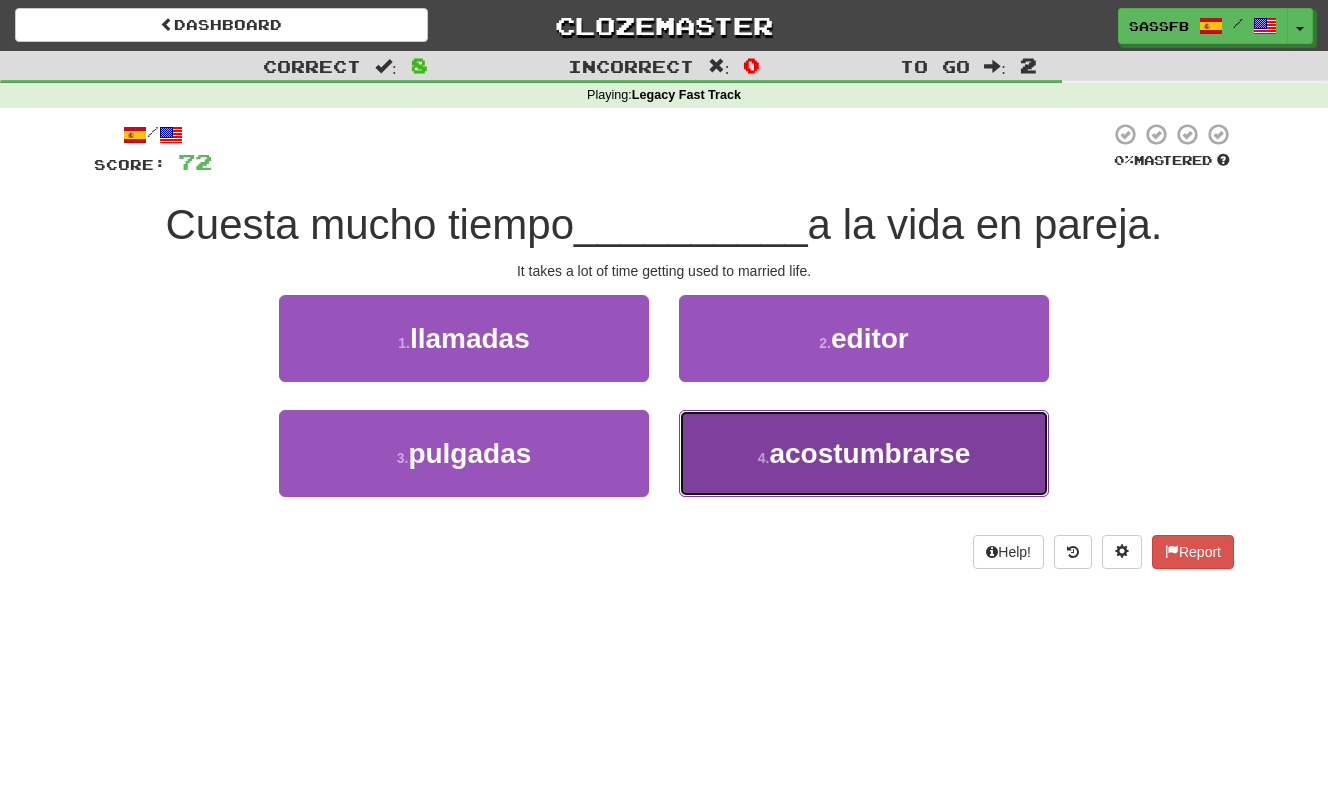 click on "[NUMBER] .  acostumbrarse" at bounding box center [864, 453] 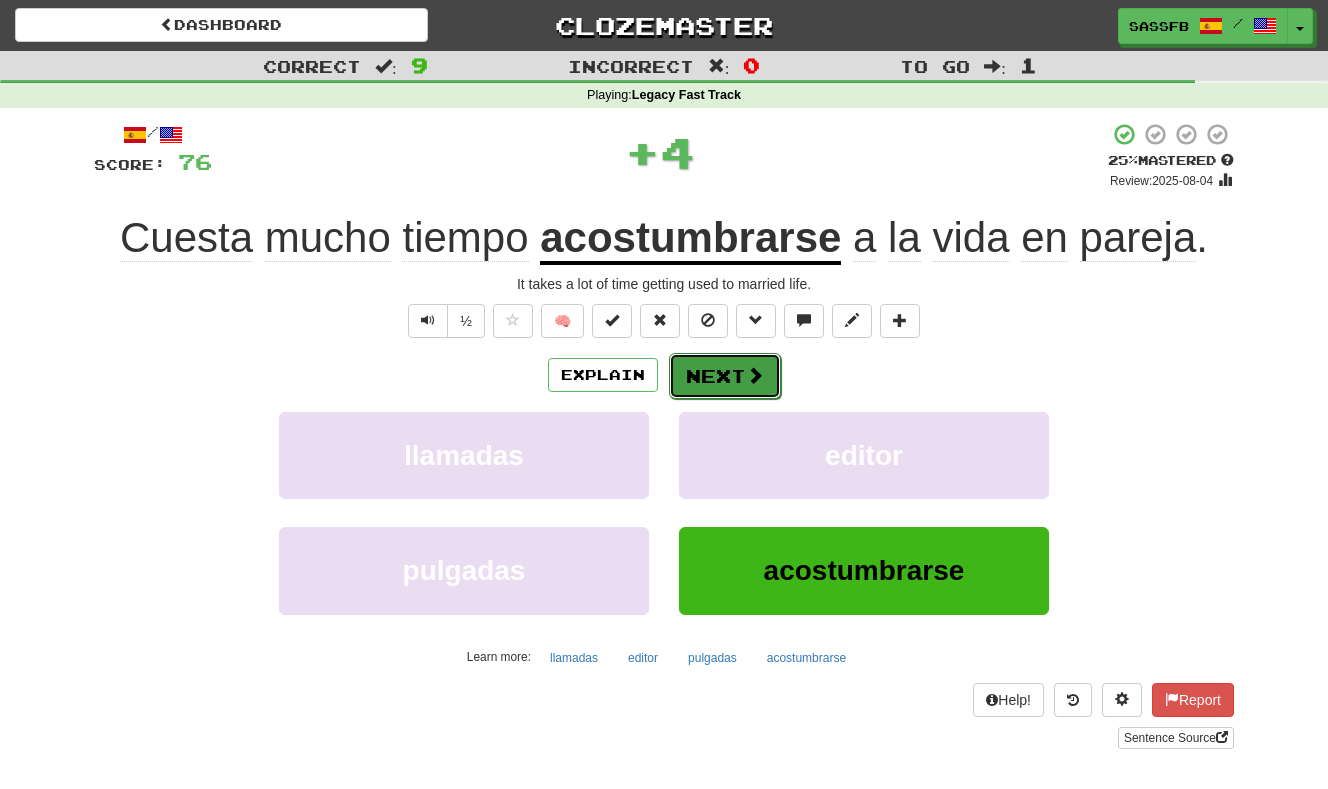 click on "Next" at bounding box center [725, 376] 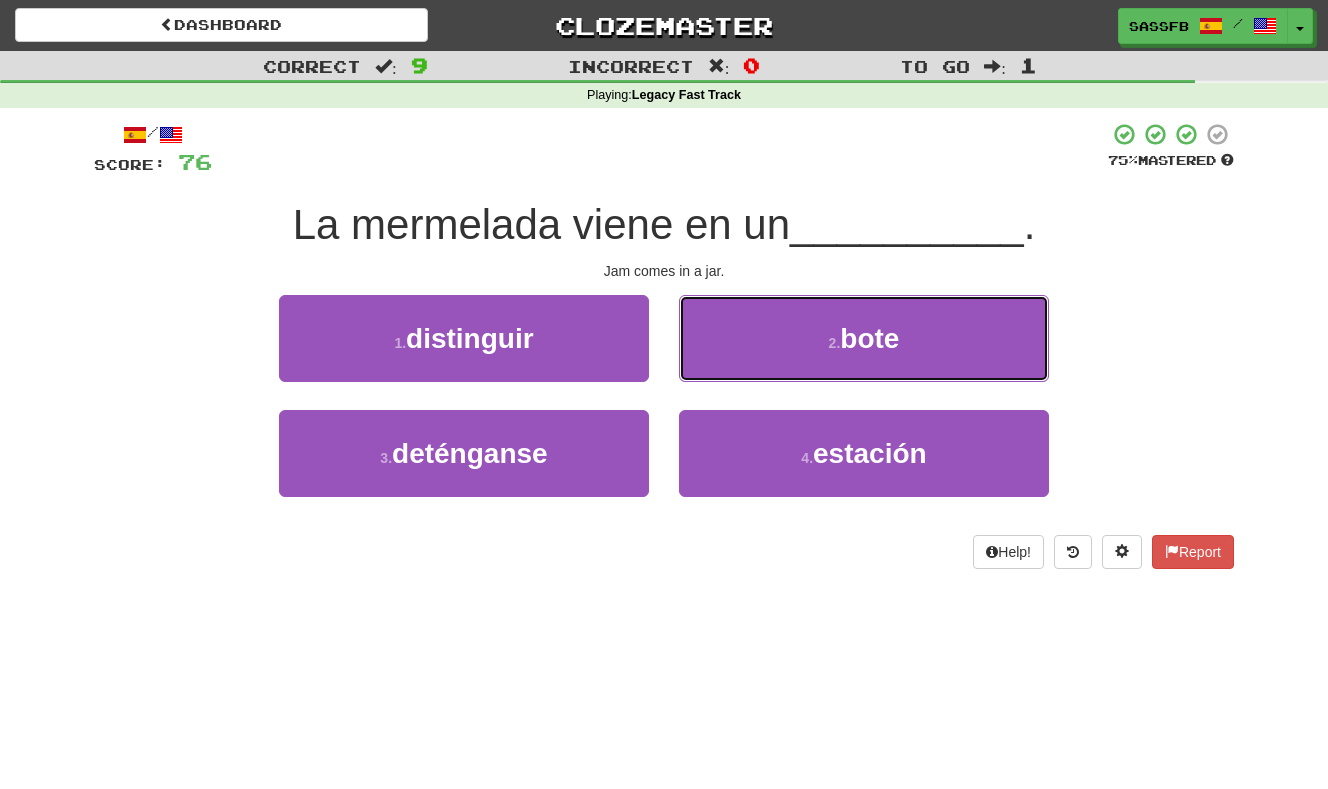 click on "2 .  bote" at bounding box center (864, 338) 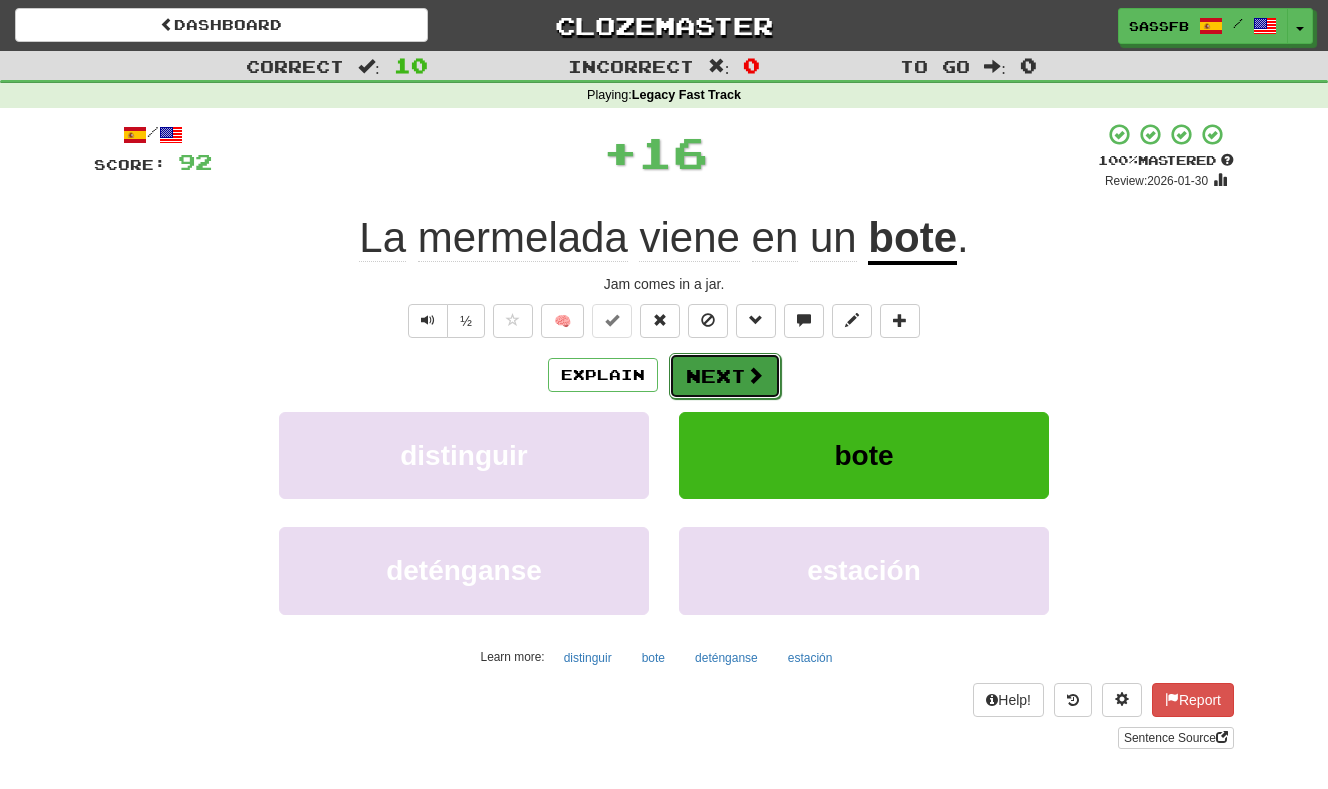 click on "Next" at bounding box center [725, 376] 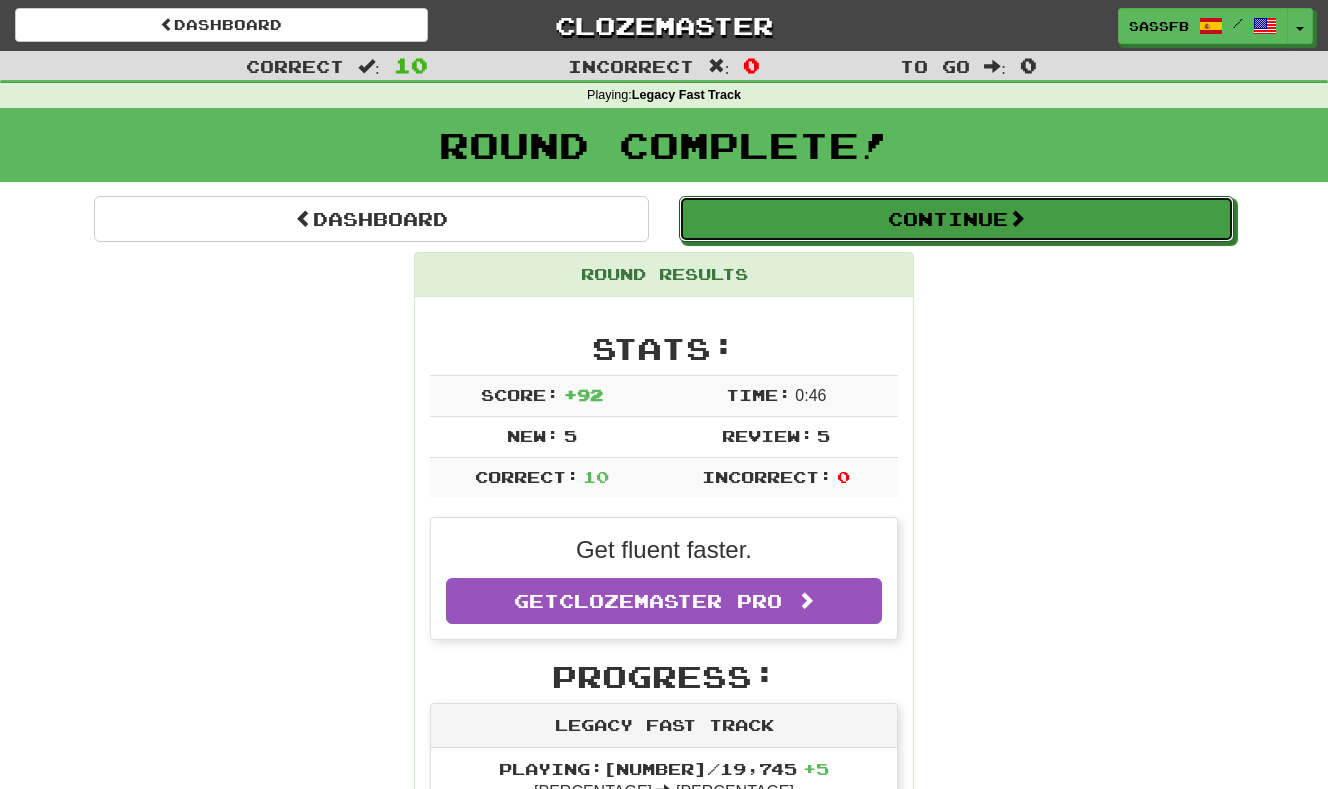 click at bounding box center [1017, 218] 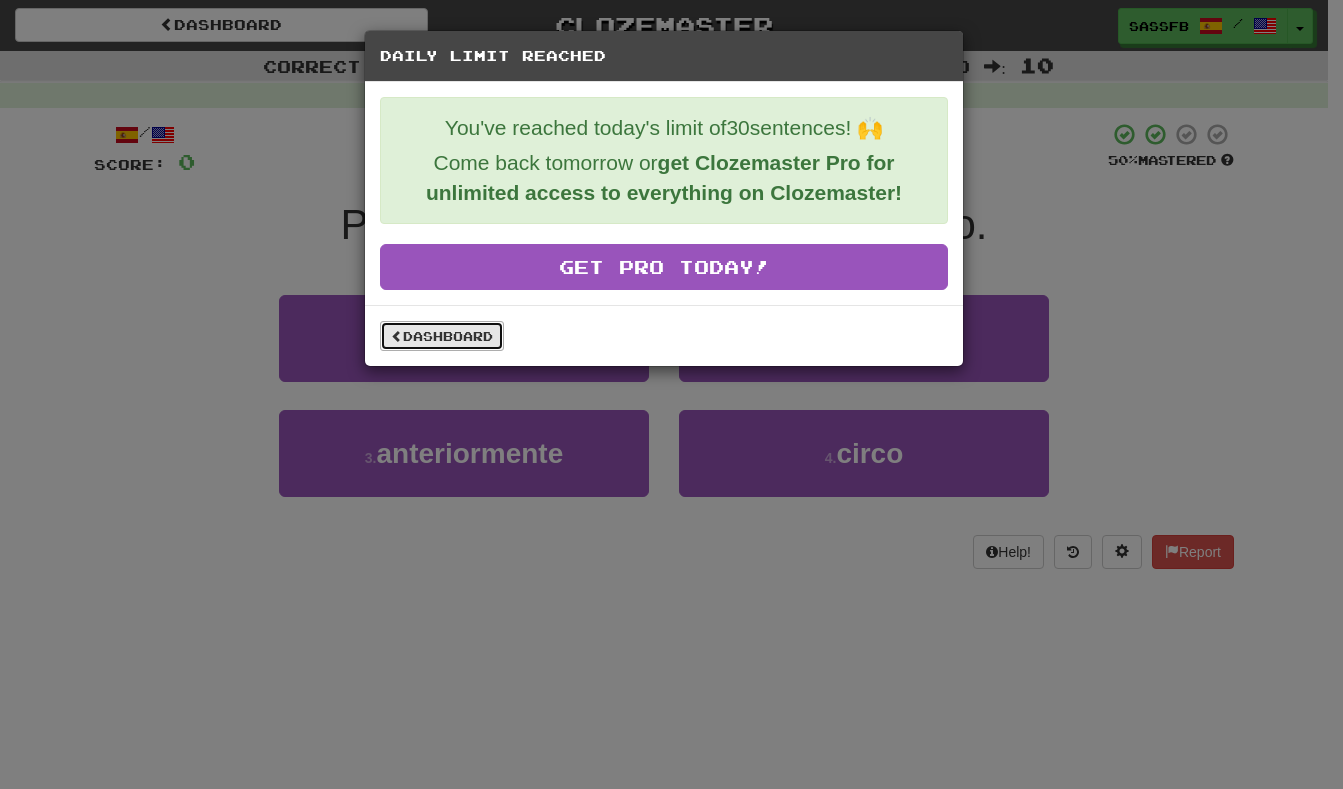 click on "Dashboard" at bounding box center [442, 336] 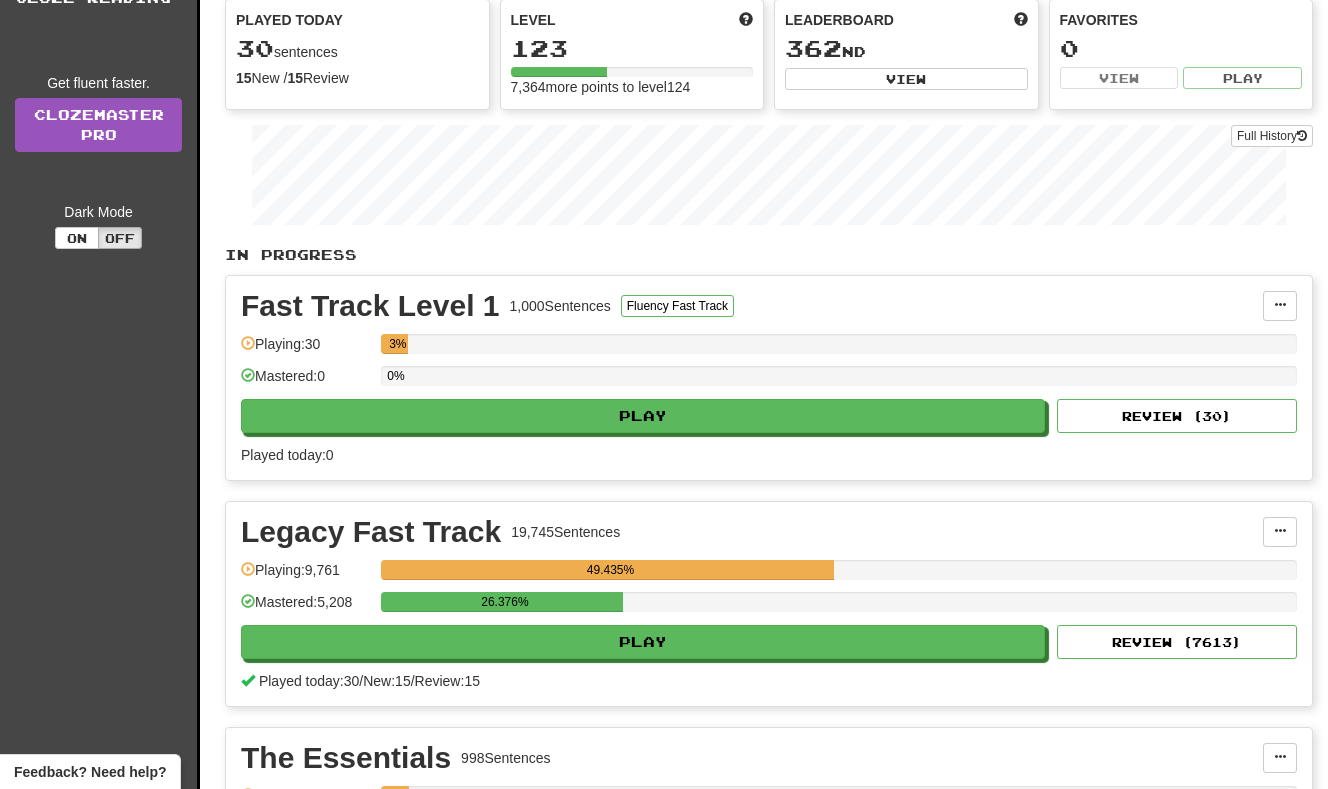 scroll, scrollTop: 200, scrollLeft: 0, axis: vertical 